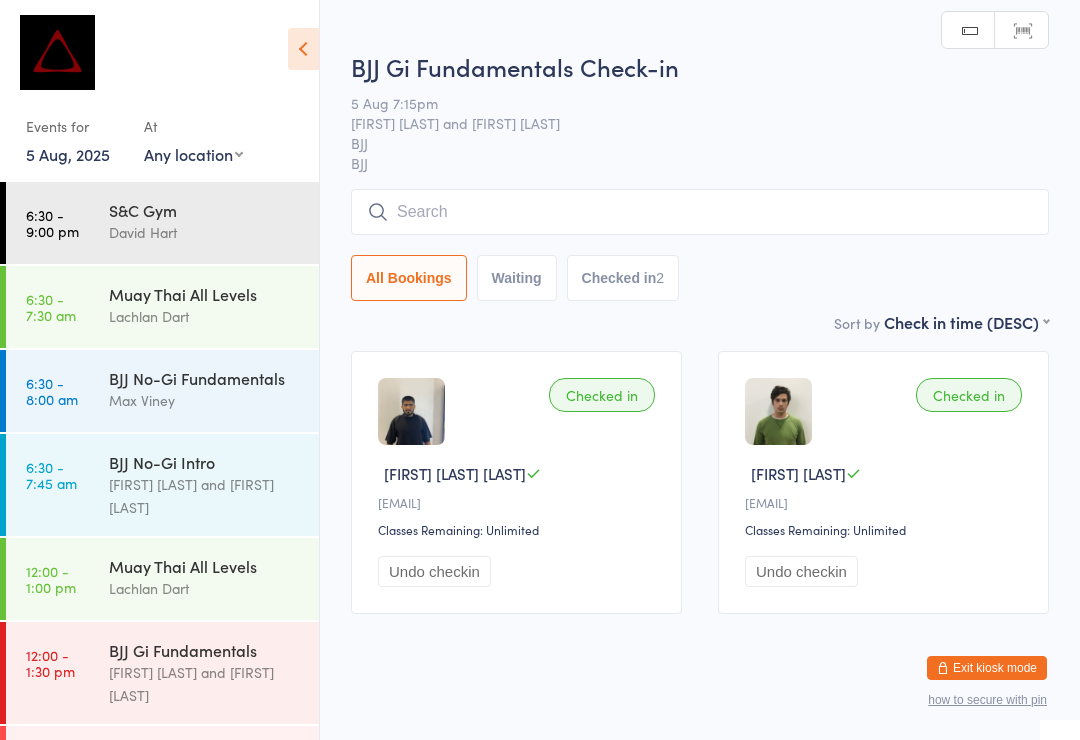 scroll, scrollTop: 0, scrollLeft: 0, axis: both 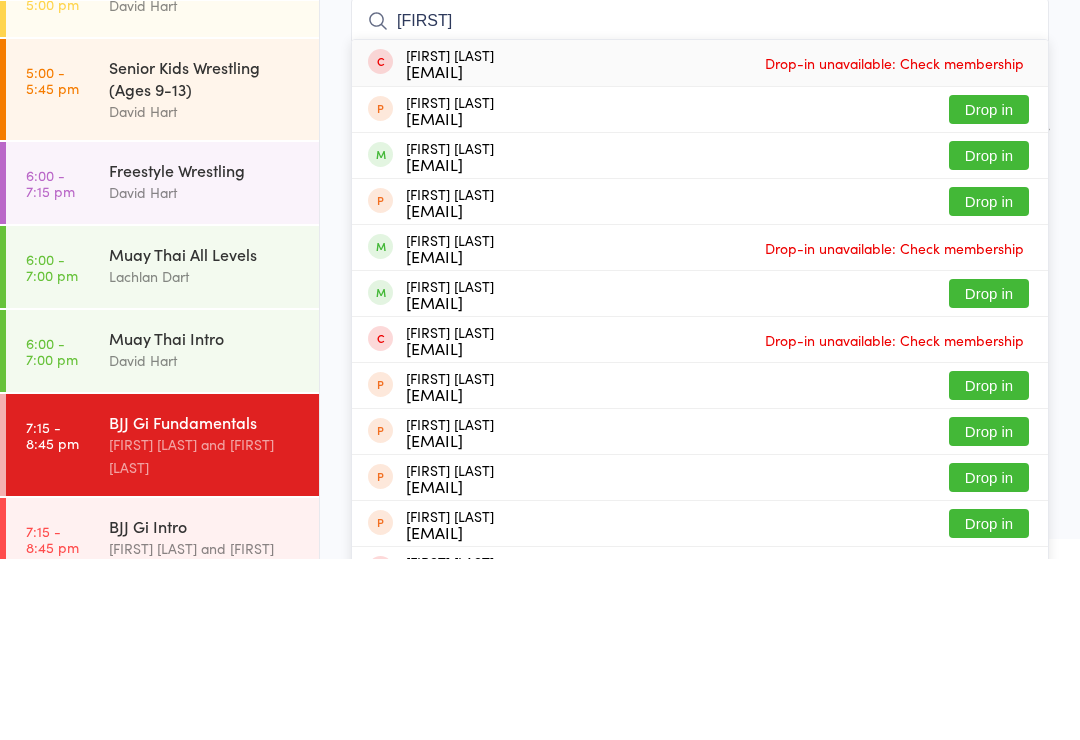 type on "[FIRST]" 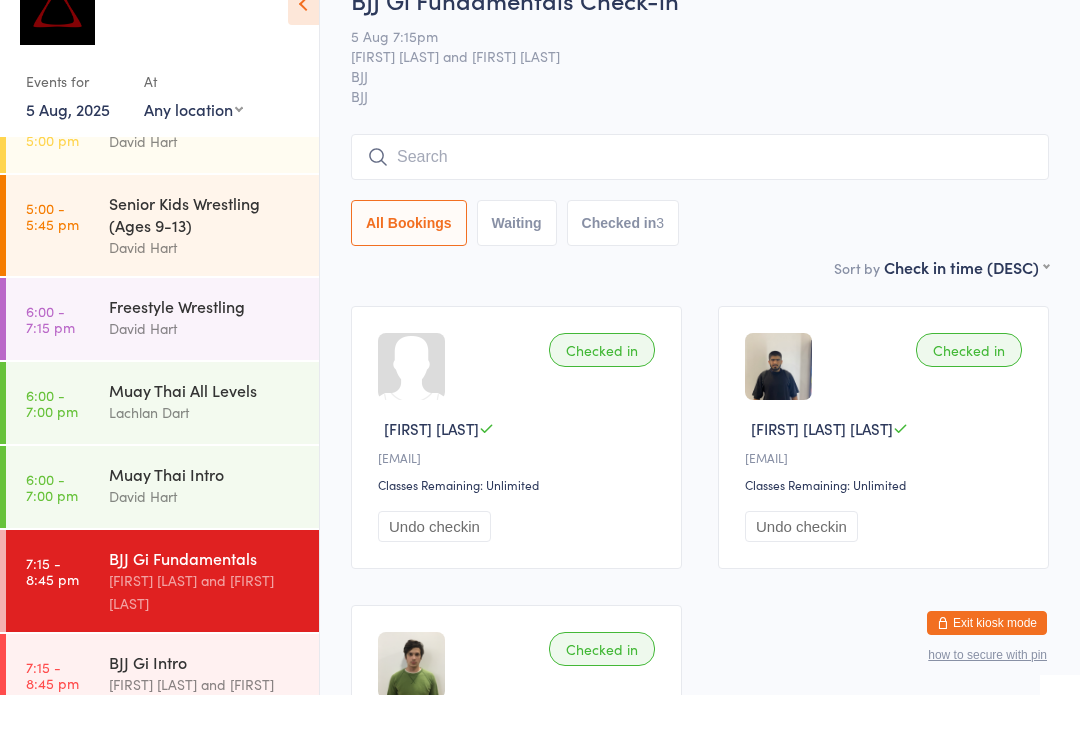 click on "5 Aug, 2025" at bounding box center (68, 154) 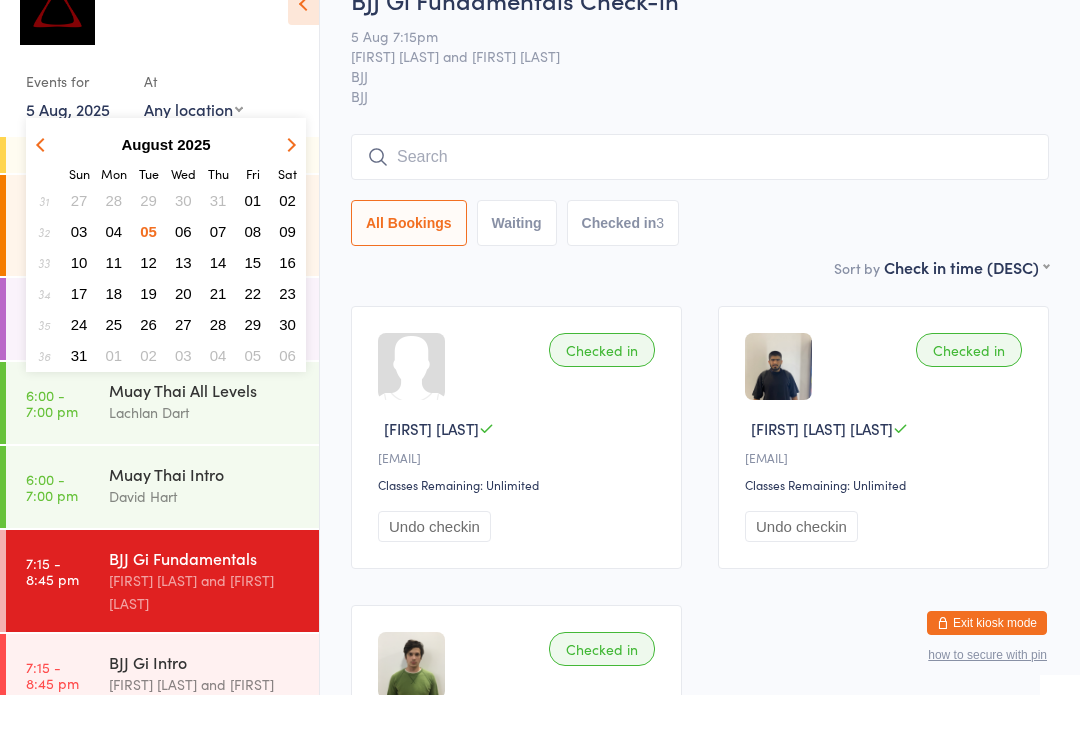 scroll, scrollTop: 45, scrollLeft: 0, axis: vertical 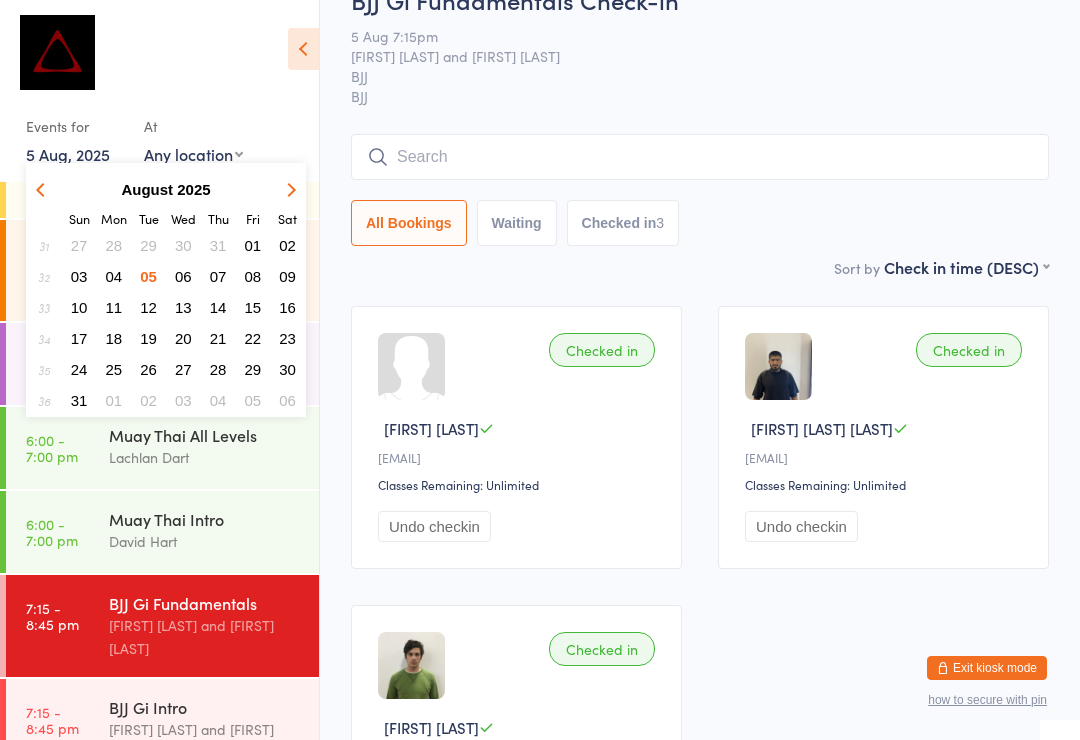 click on "04" at bounding box center (114, 276) 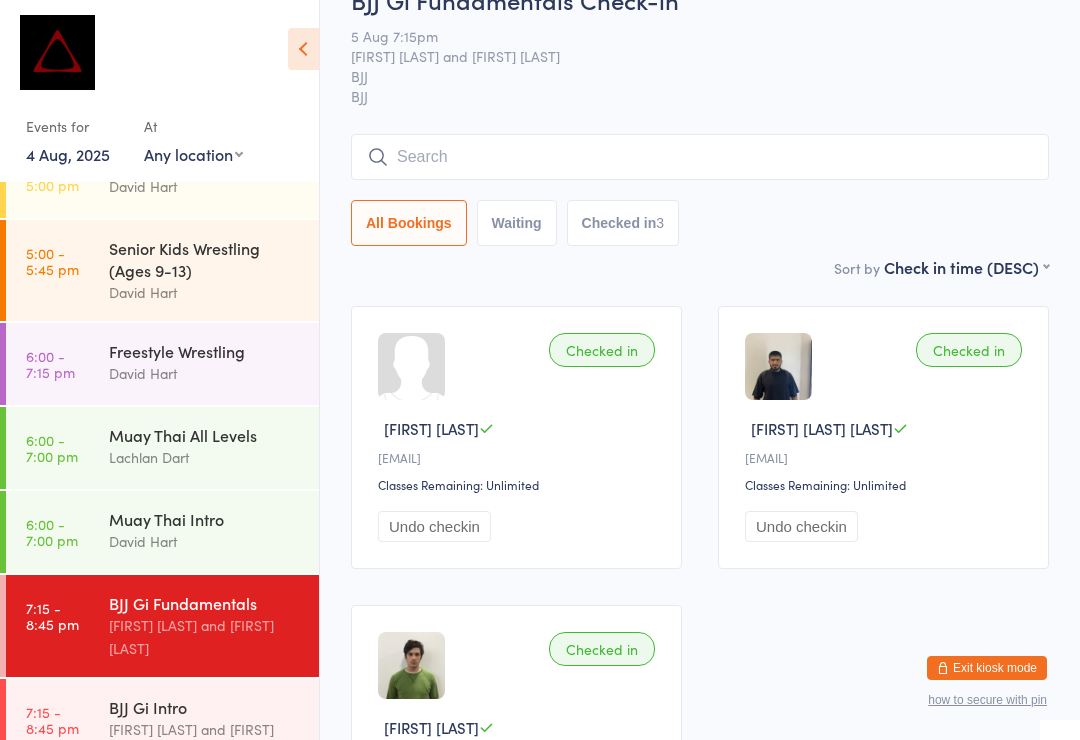 scroll, scrollTop: 0, scrollLeft: 0, axis: both 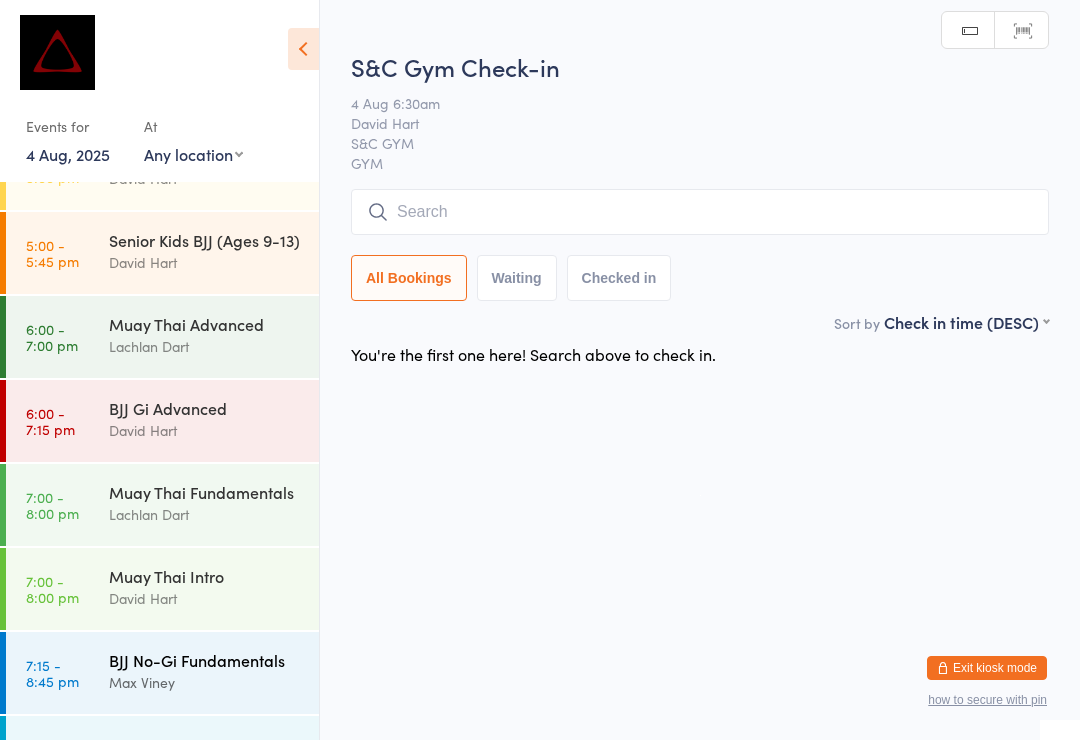 click on "BJJ No-Gi Fundamentals" at bounding box center [205, 660] 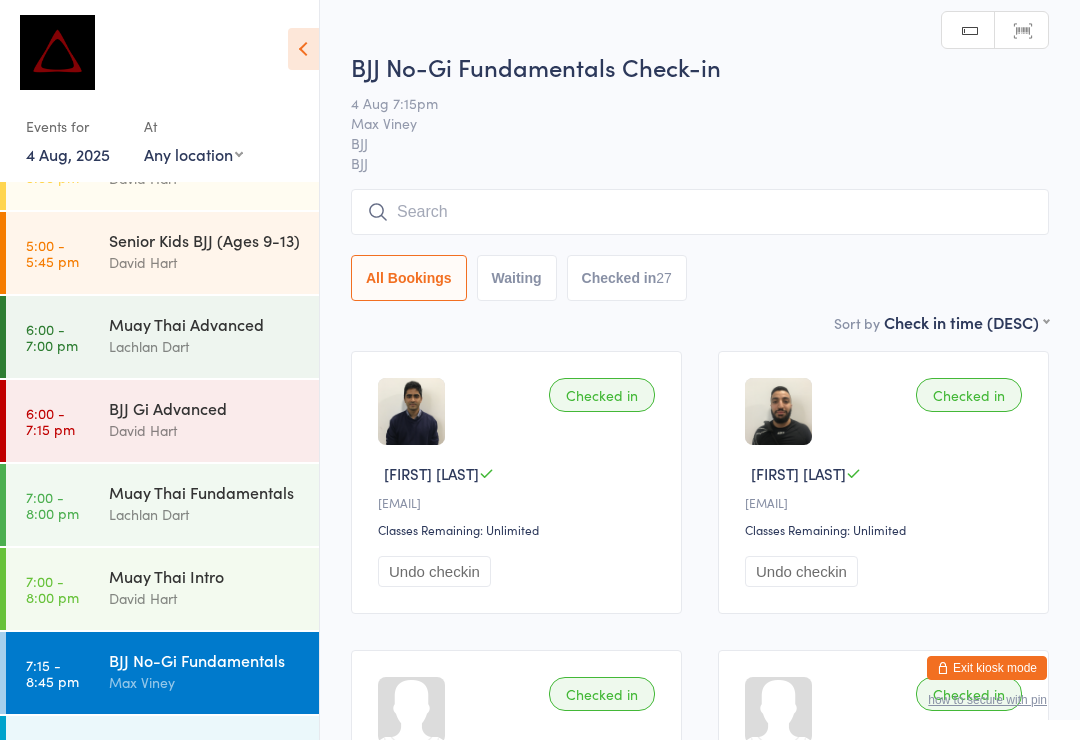 click at bounding box center [700, 212] 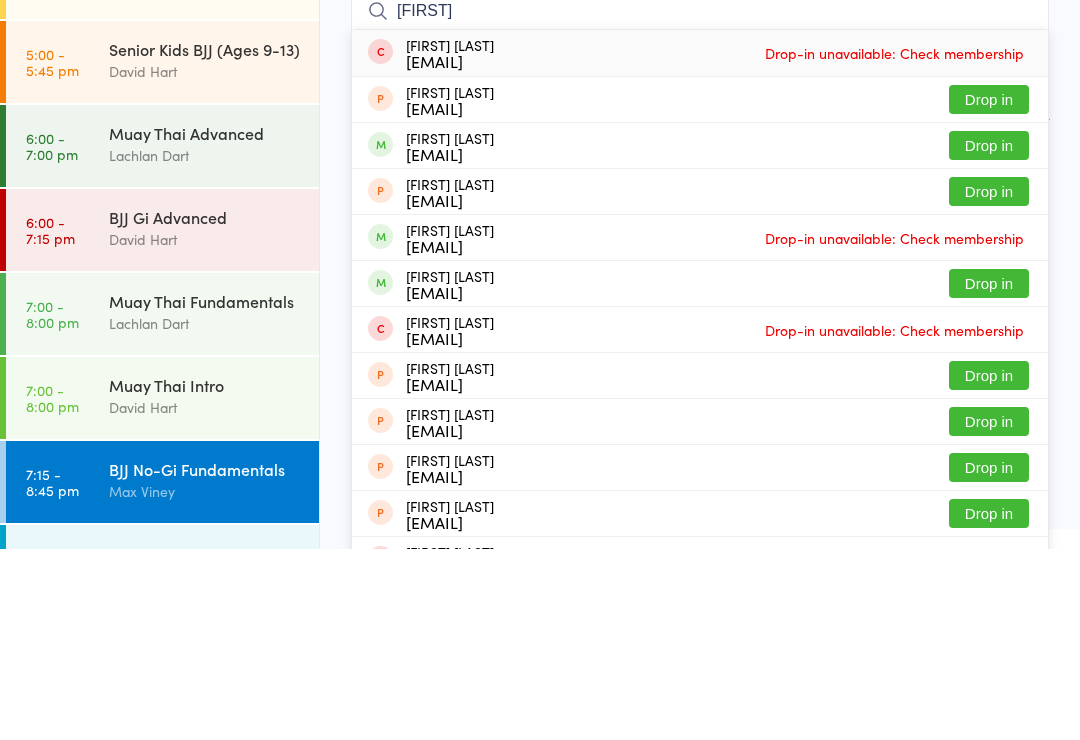 type on "[FIRST]" 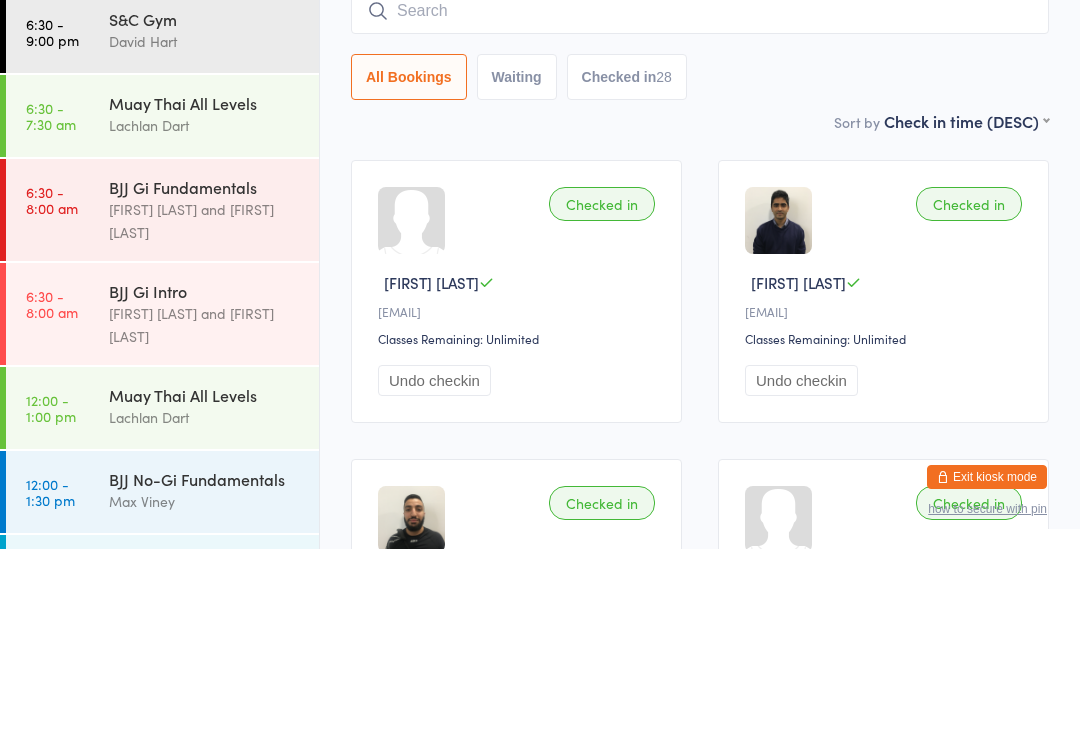 scroll, scrollTop: 0, scrollLeft: 0, axis: both 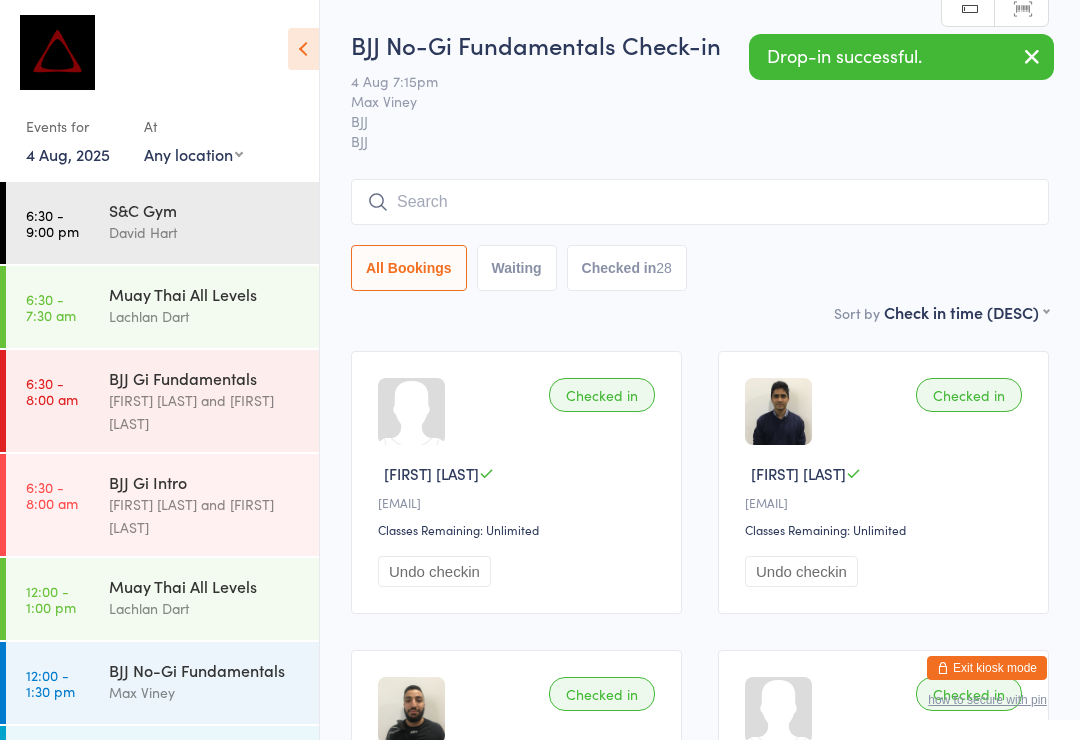 click on "4 Aug, 2025" at bounding box center [68, 154] 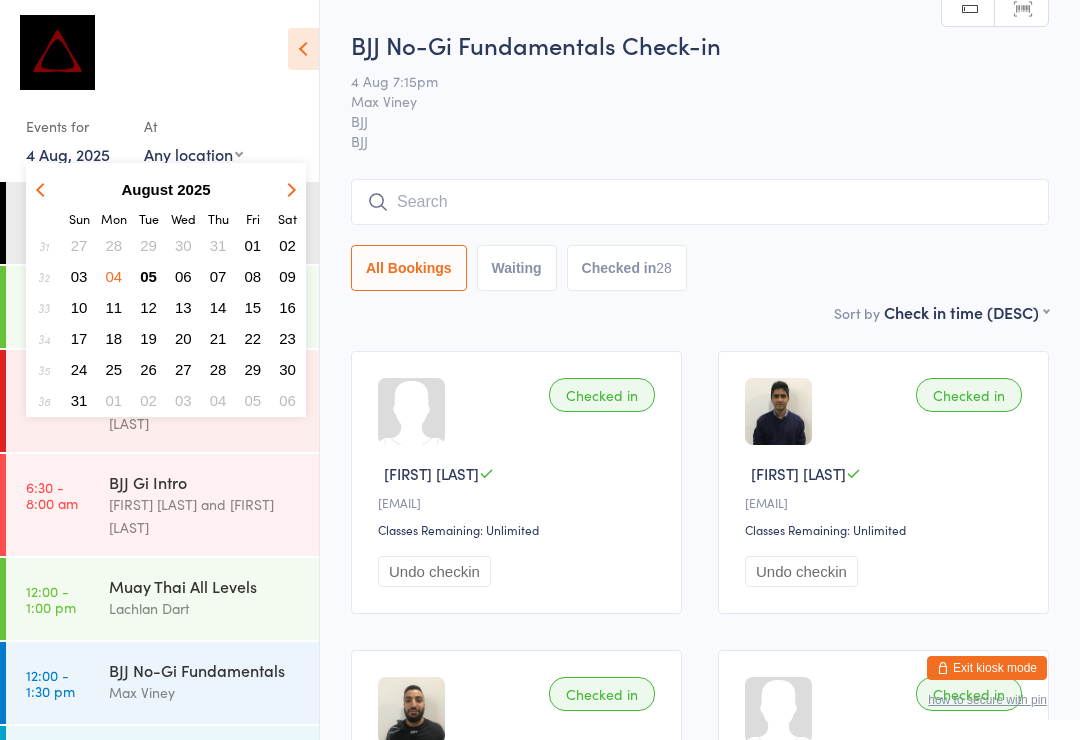 click on "05" at bounding box center [148, 276] 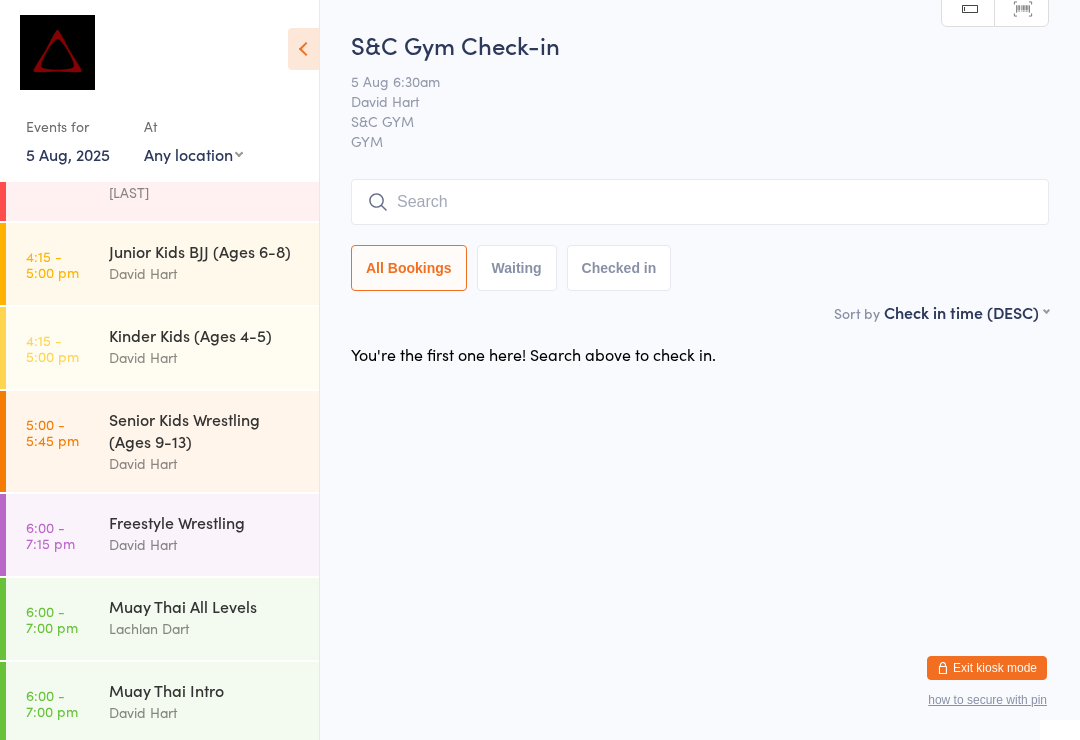 scroll, scrollTop: 603, scrollLeft: 0, axis: vertical 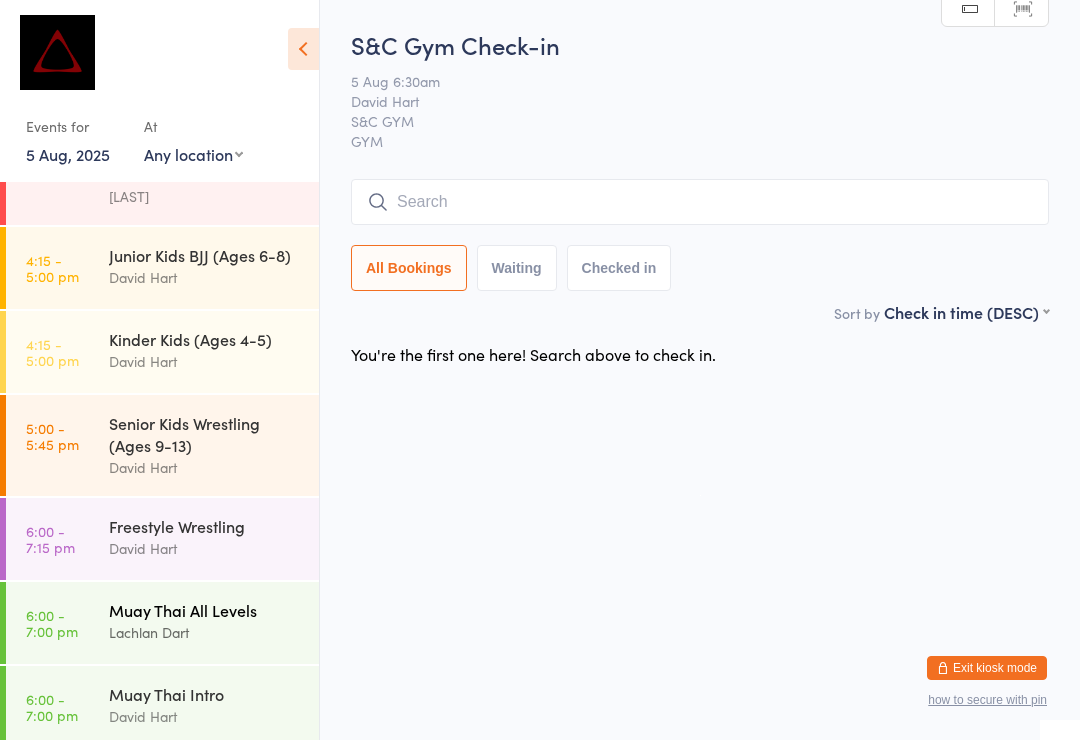 click on "[TIME] - [TIME] [ACTIVITY] [FIRST] [LAST]" at bounding box center (162, 623) 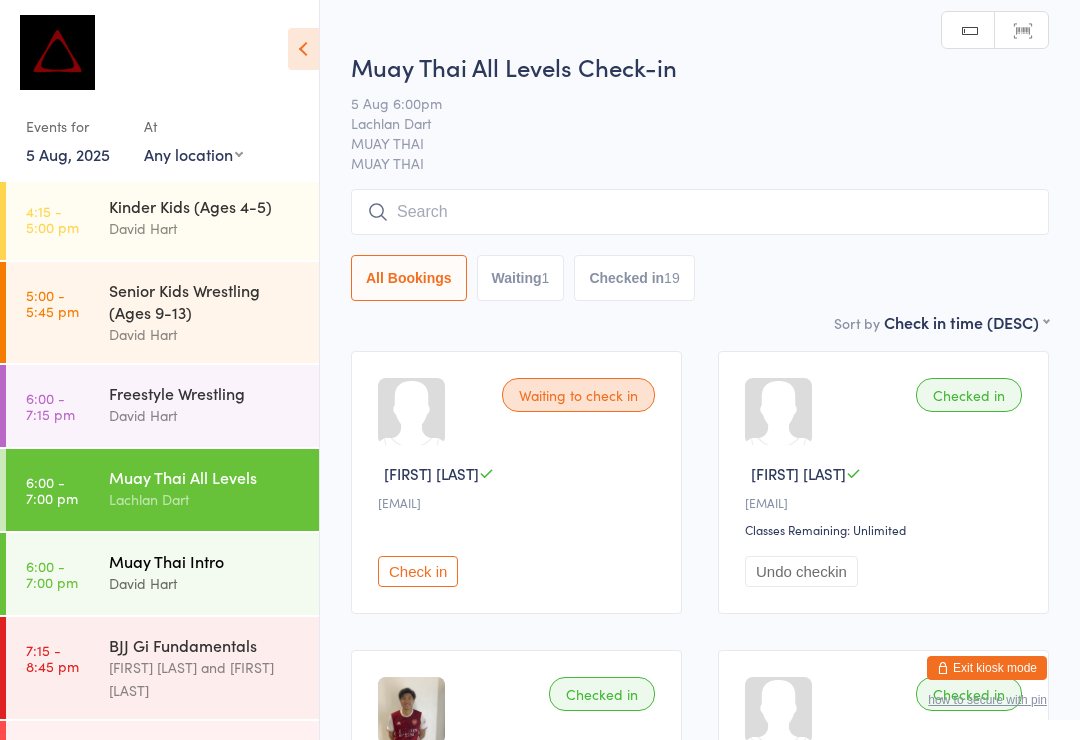 scroll, scrollTop: 737, scrollLeft: 0, axis: vertical 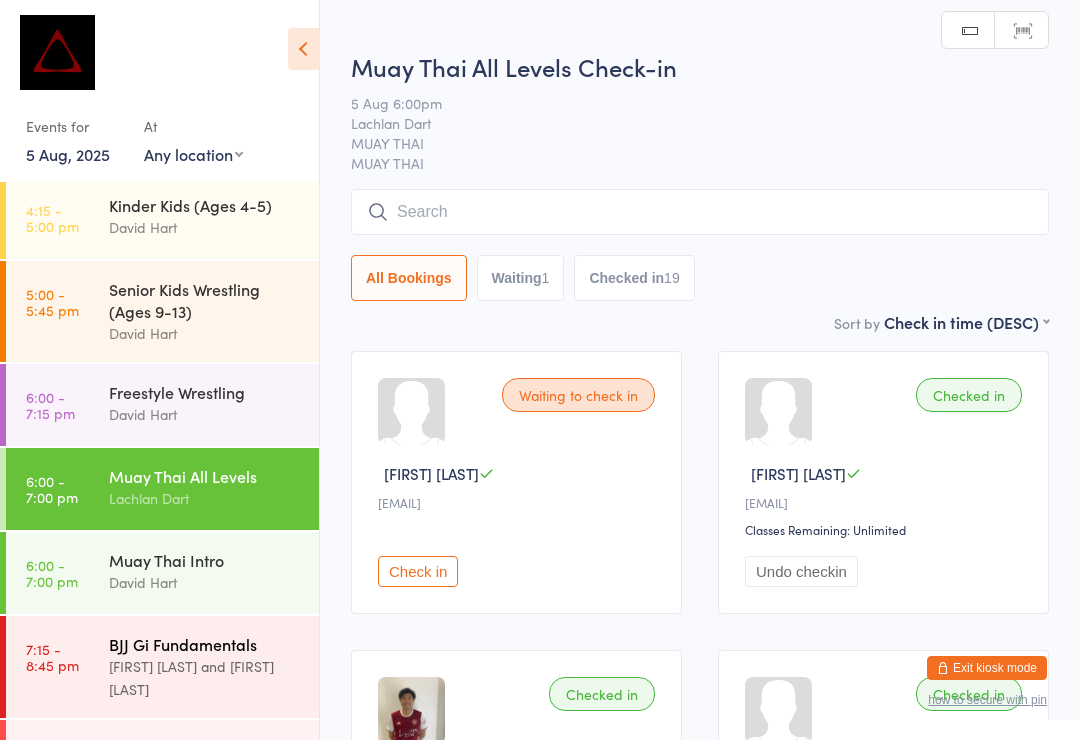 click on "BJJ Gi Fundamentals" at bounding box center [205, 644] 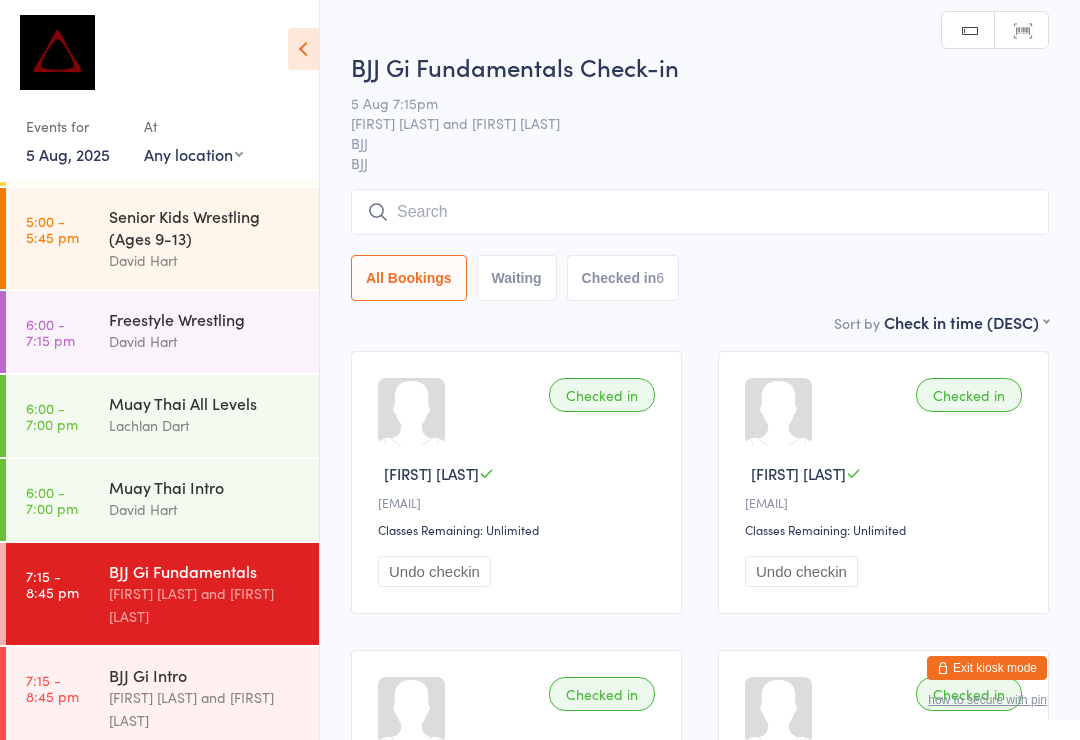 scroll, scrollTop: 809, scrollLeft: 0, axis: vertical 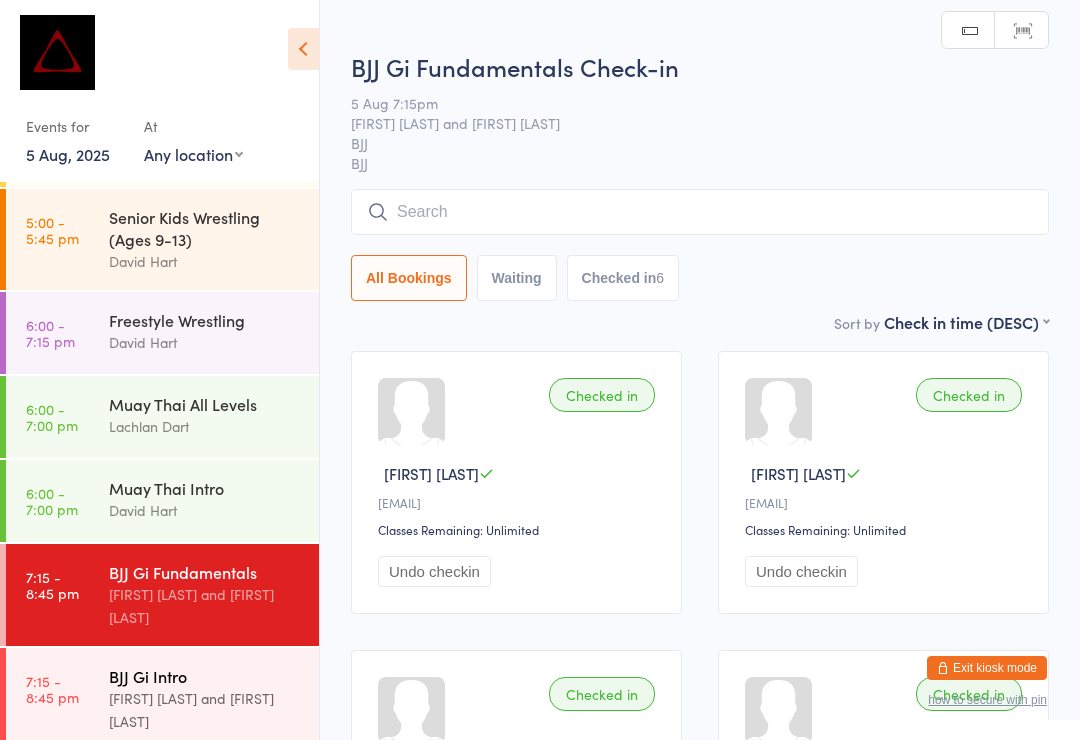 click on "BJJ Gi Intro" at bounding box center (205, 676) 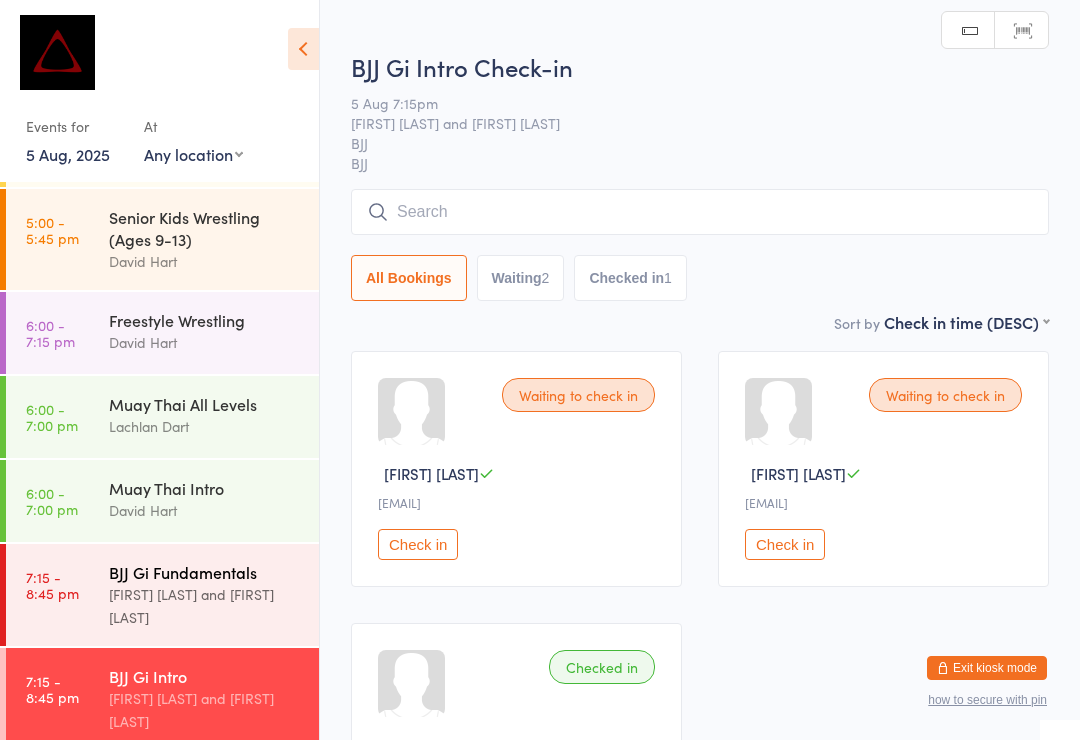 click on "[TIME] - [TIME] [ACTIVITY] [NAME] and [NAME]" at bounding box center (162, 595) 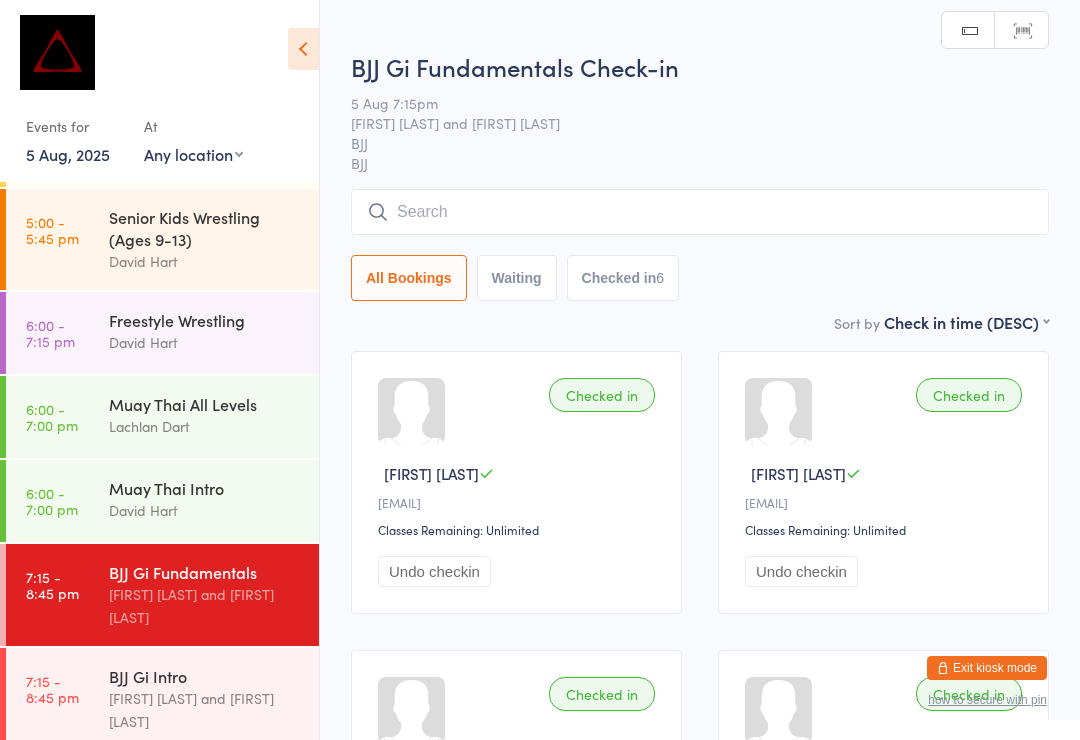 click at bounding box center (700, 212) 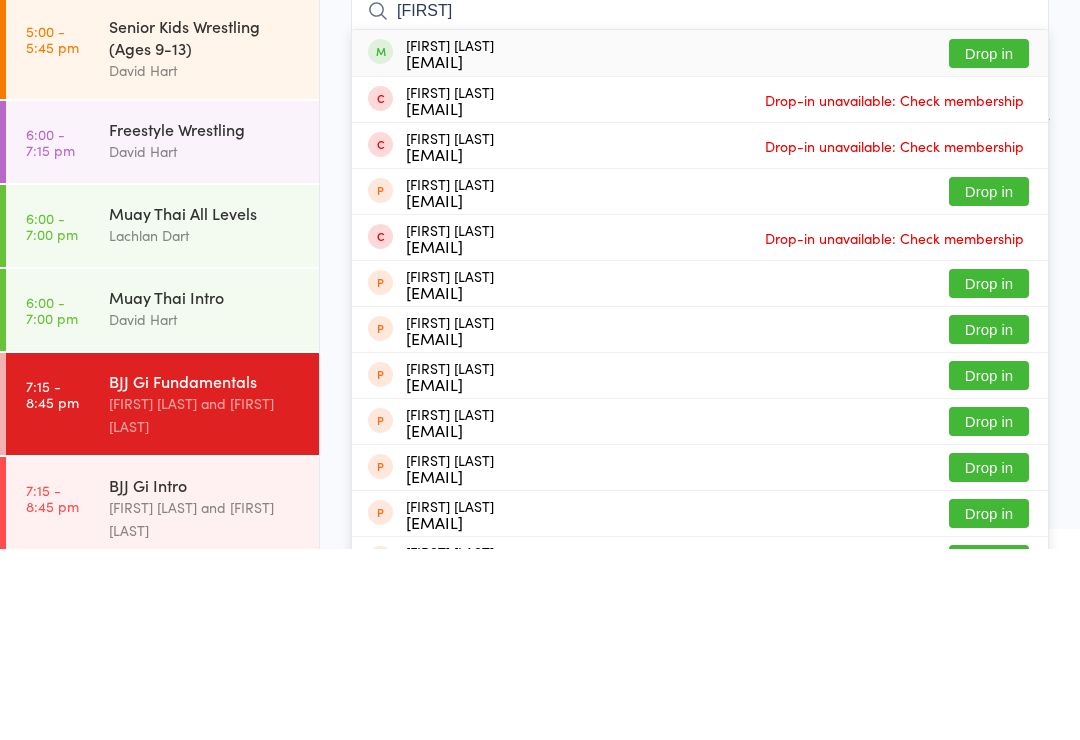 type on "[FIRST]" 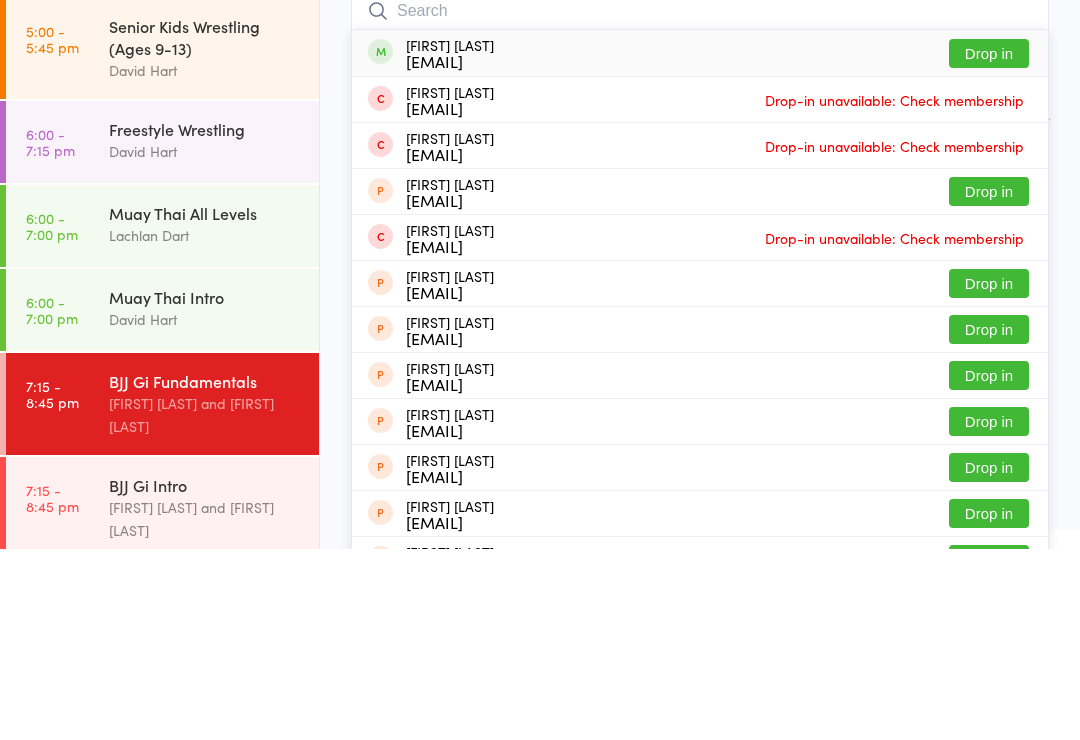 scroll, scrollTop: 191, scrollLeft: 0, axis: vertical 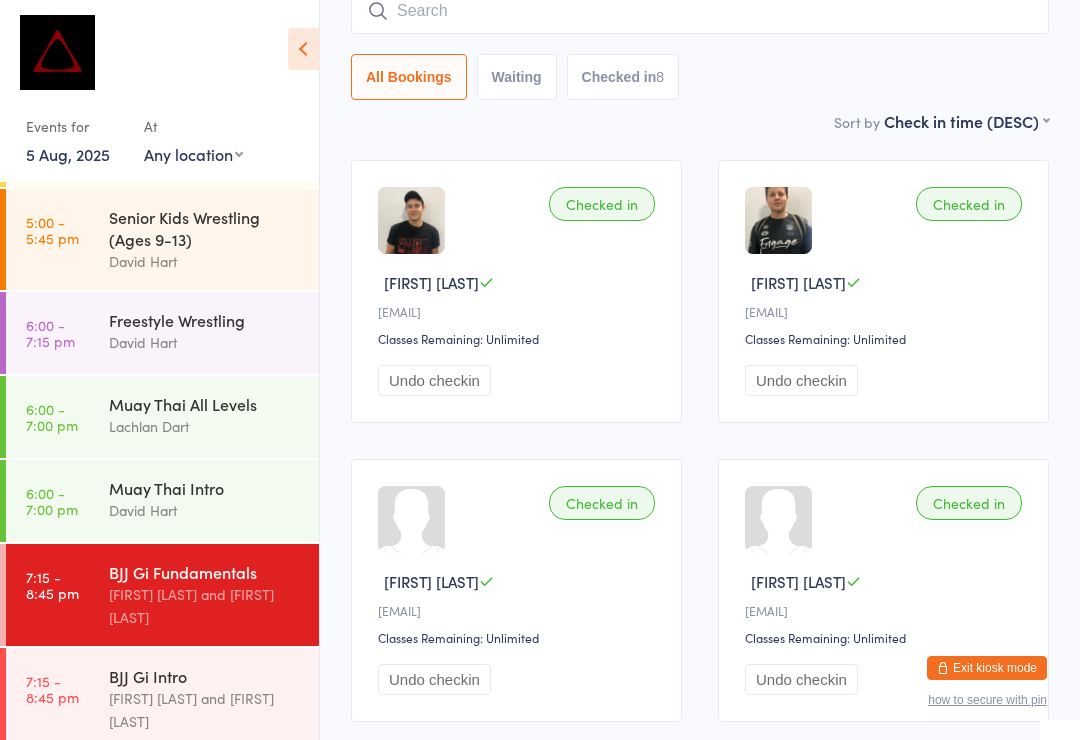click at bounding box center (700, 11) 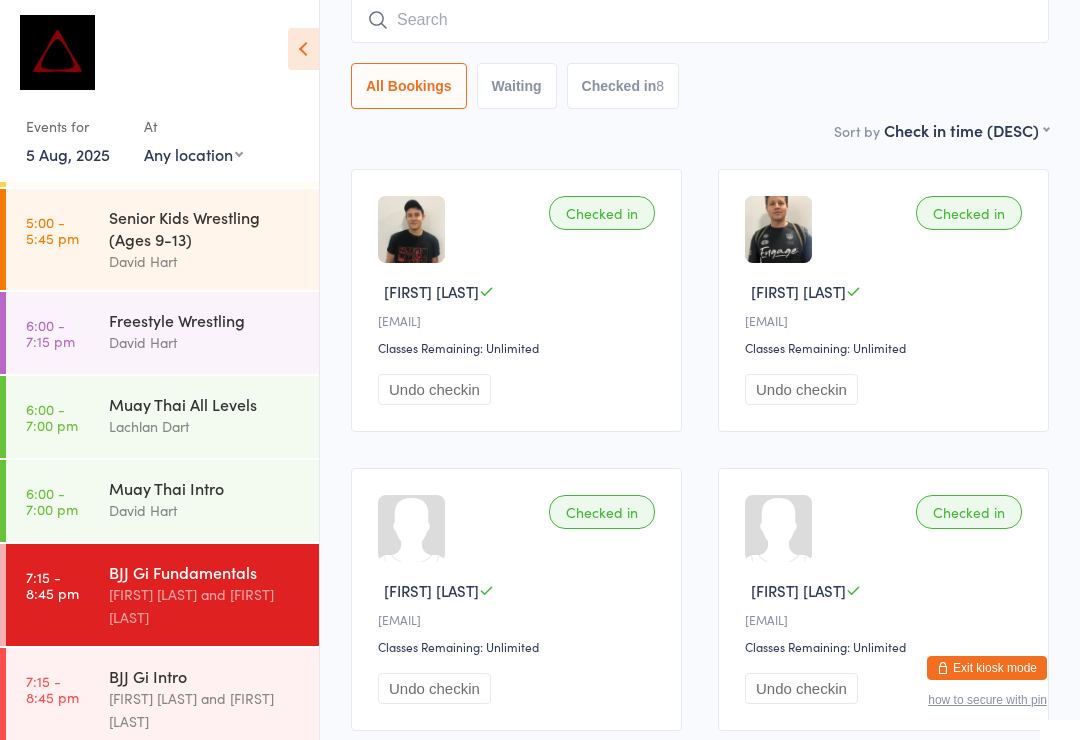 scroll, scrollTop: 181, scrollLeft: 0, axis: vertical 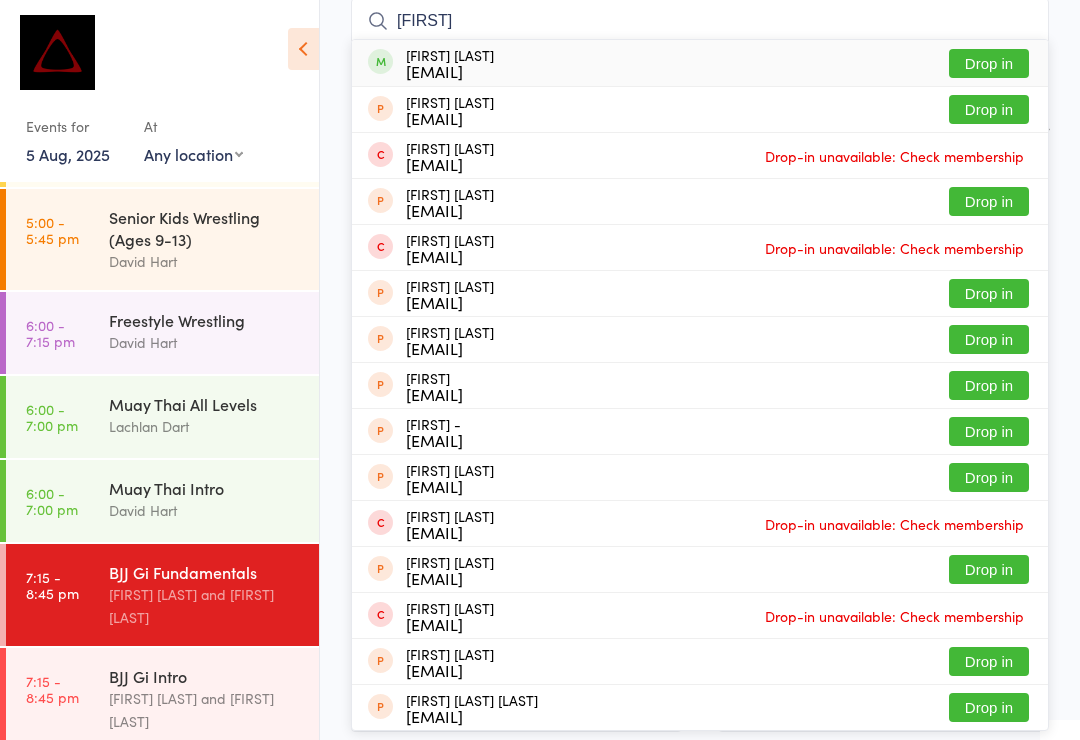 type on "[FIRST]" 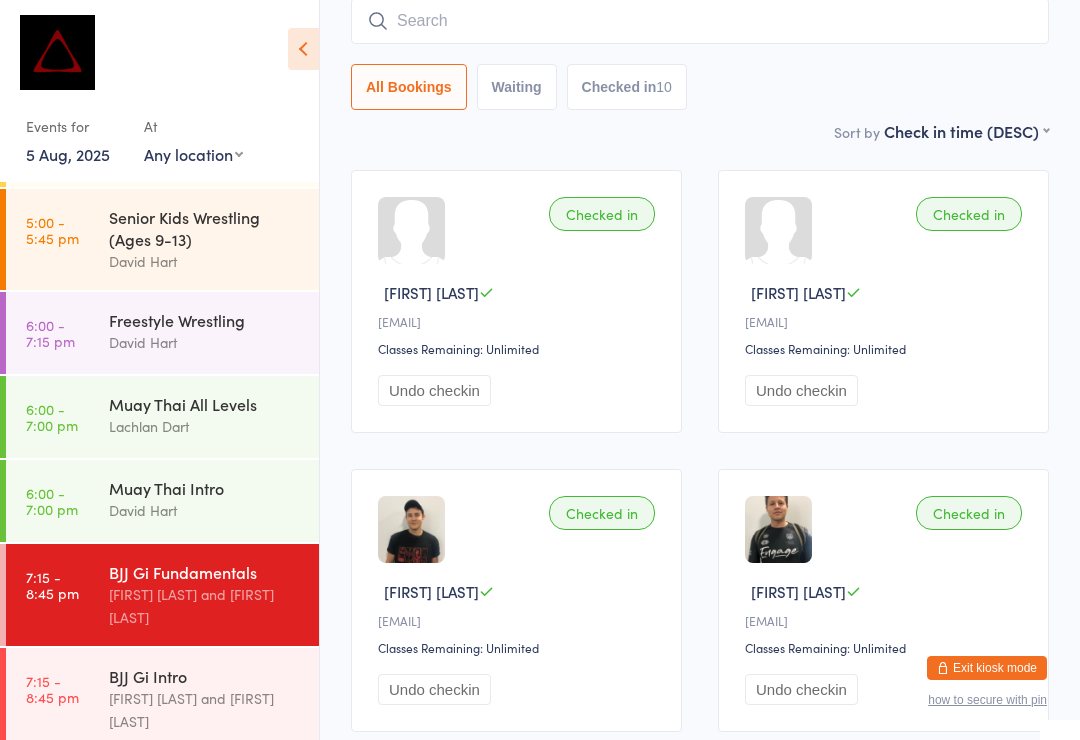 click at bounding box center [700, 21] 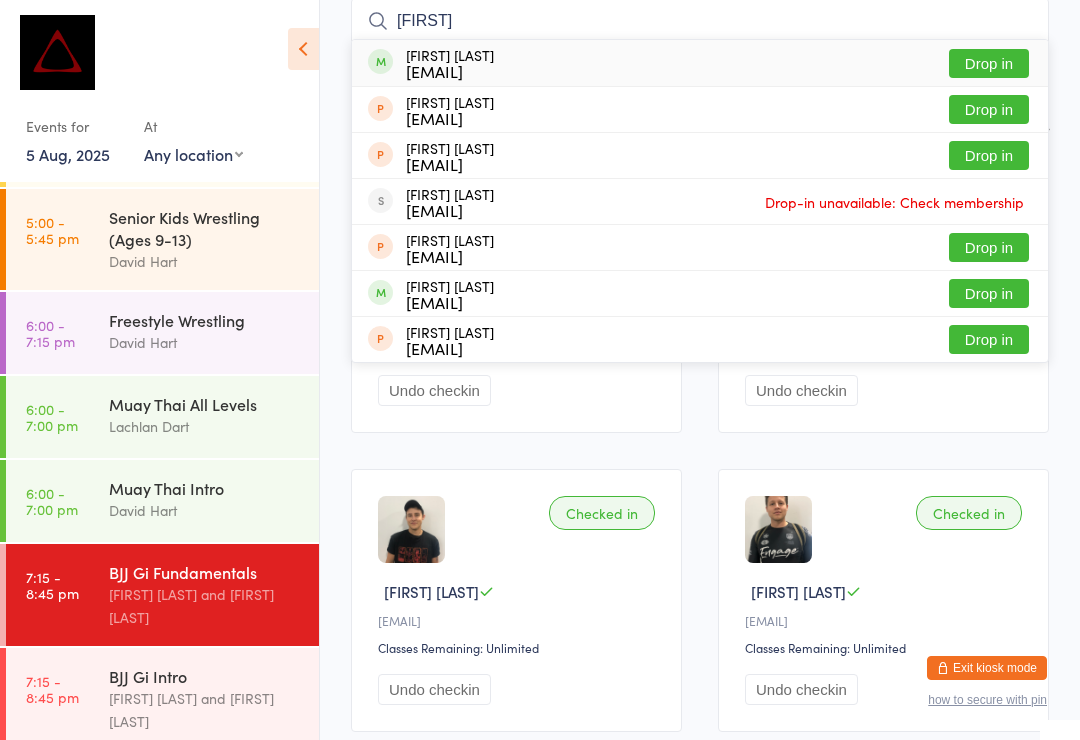 type on "[FIRST]" 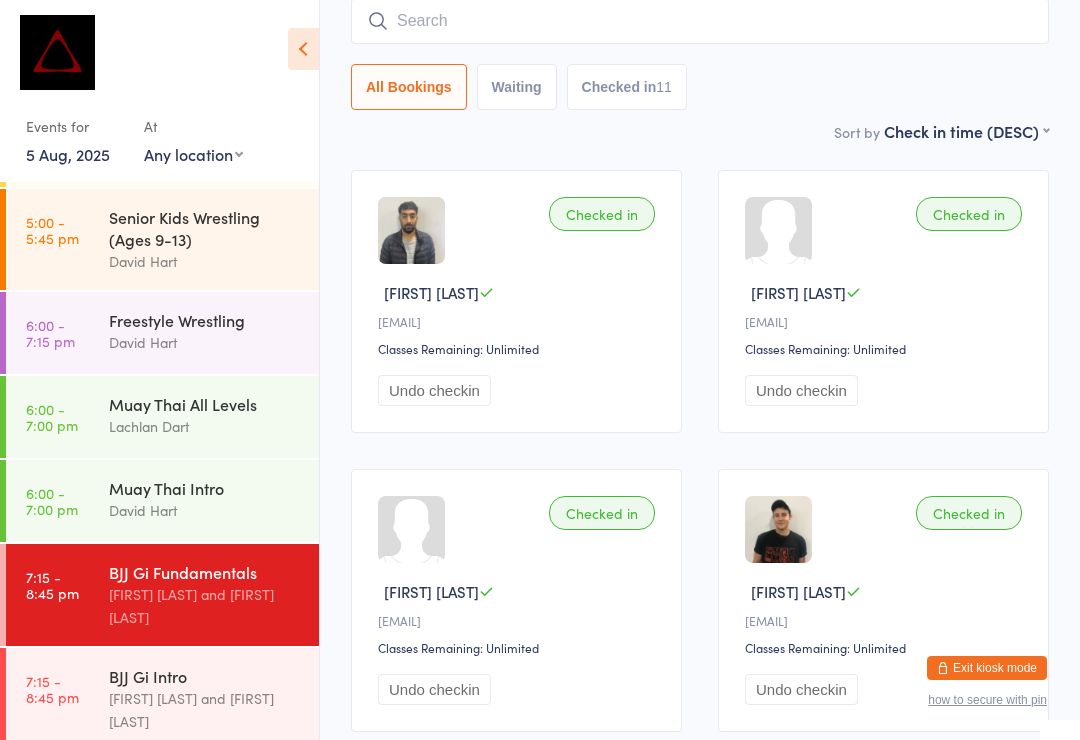 click at bounding box center (700, 21) 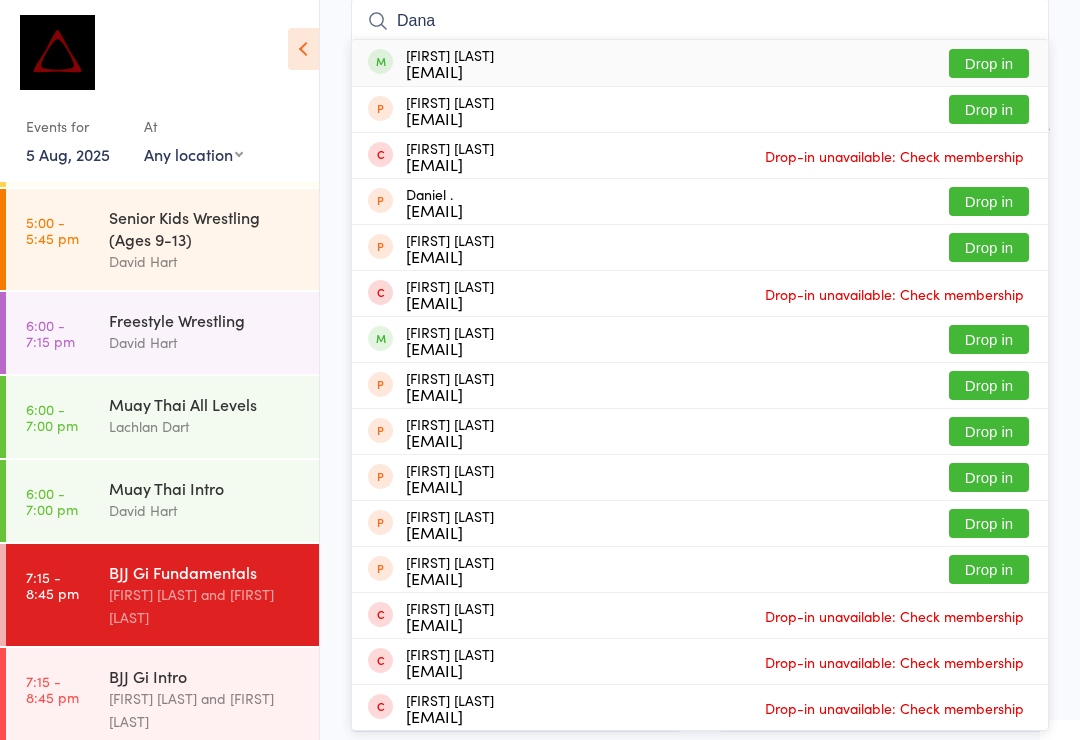 type on "Dana" 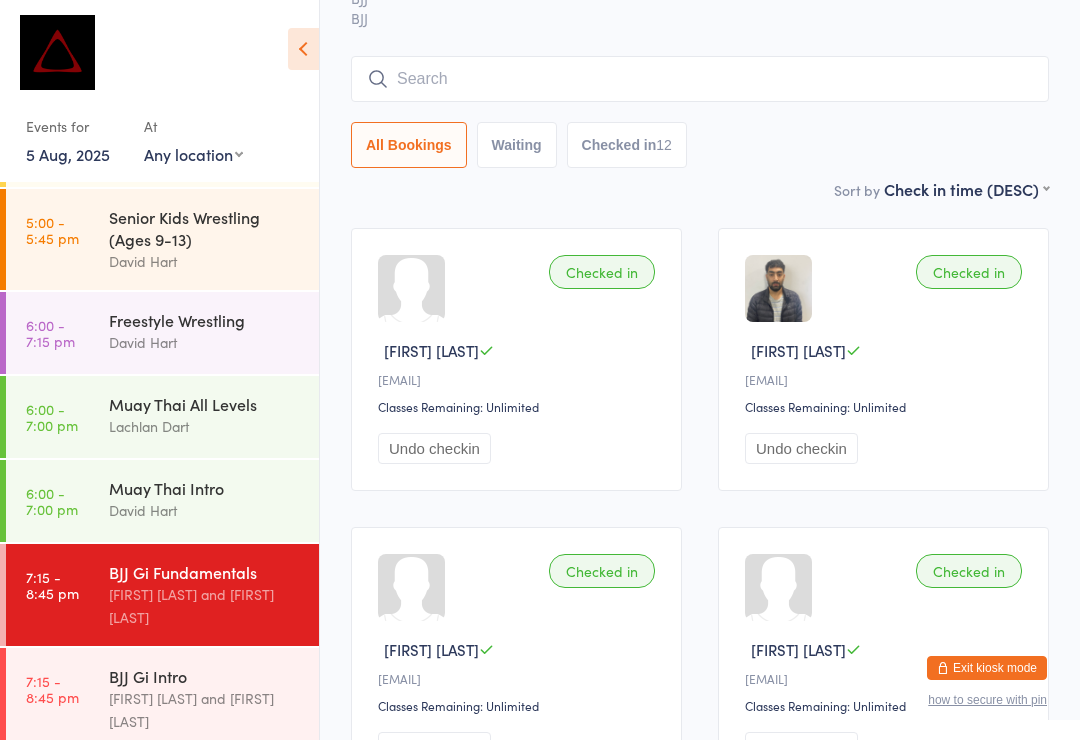 scroll, scrollTop: 117, scrollLeft: 0, axis: vertical 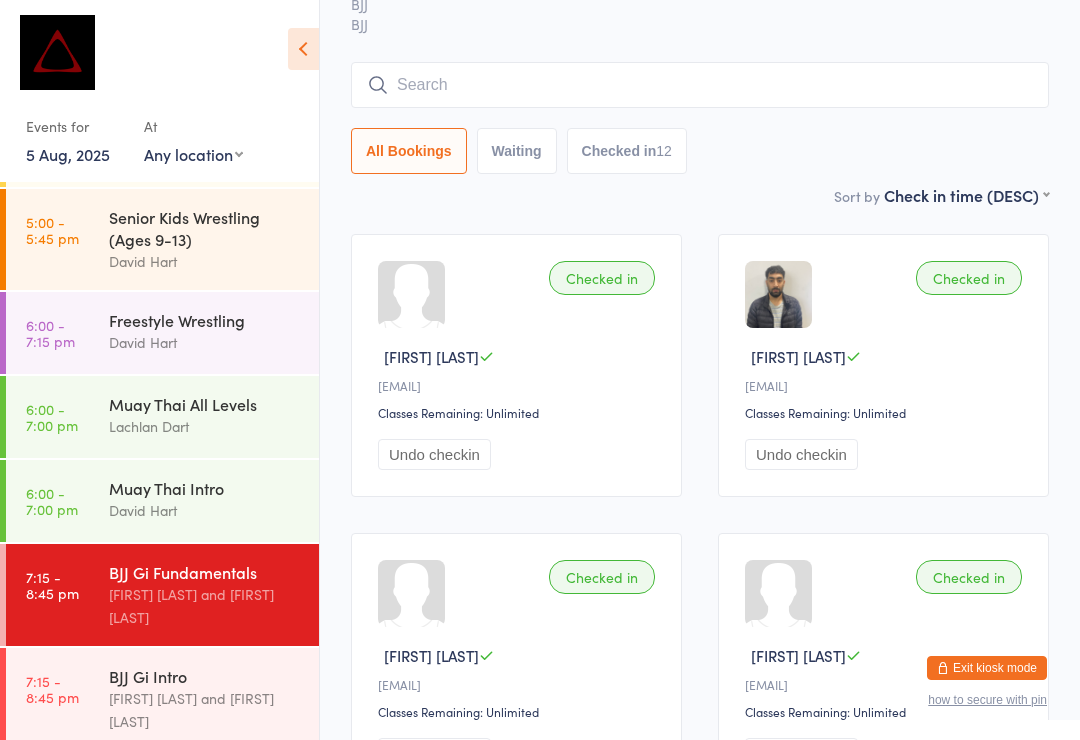 click at bounding box center [700, 85] 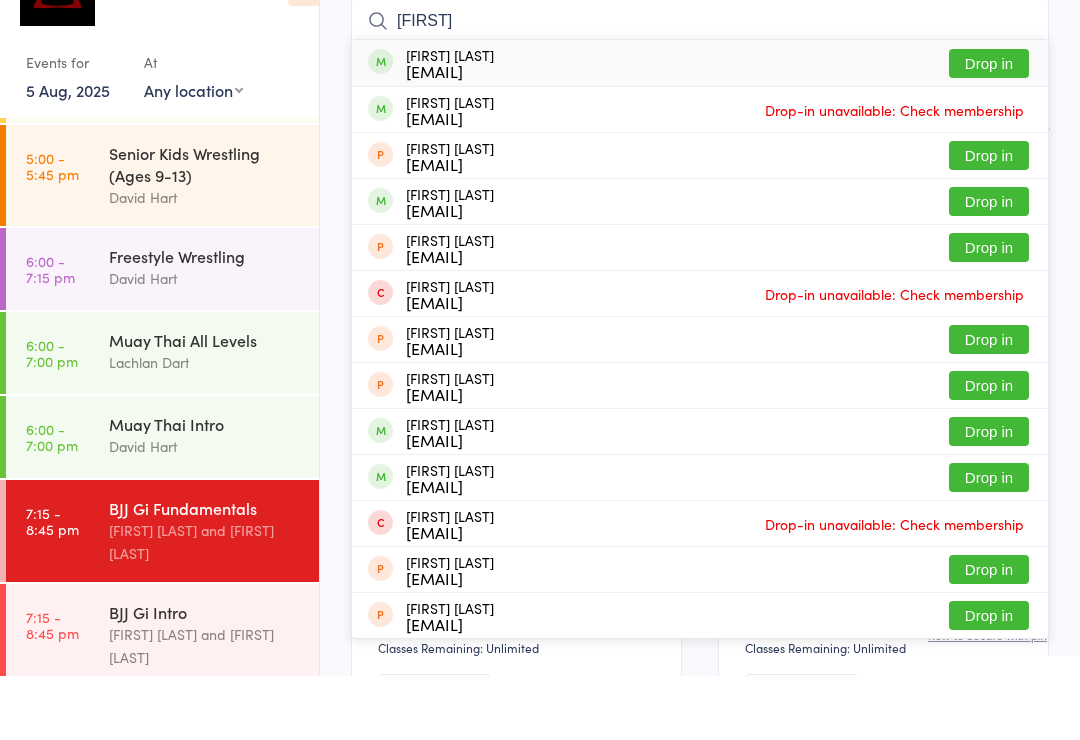type on "[FIRST]" 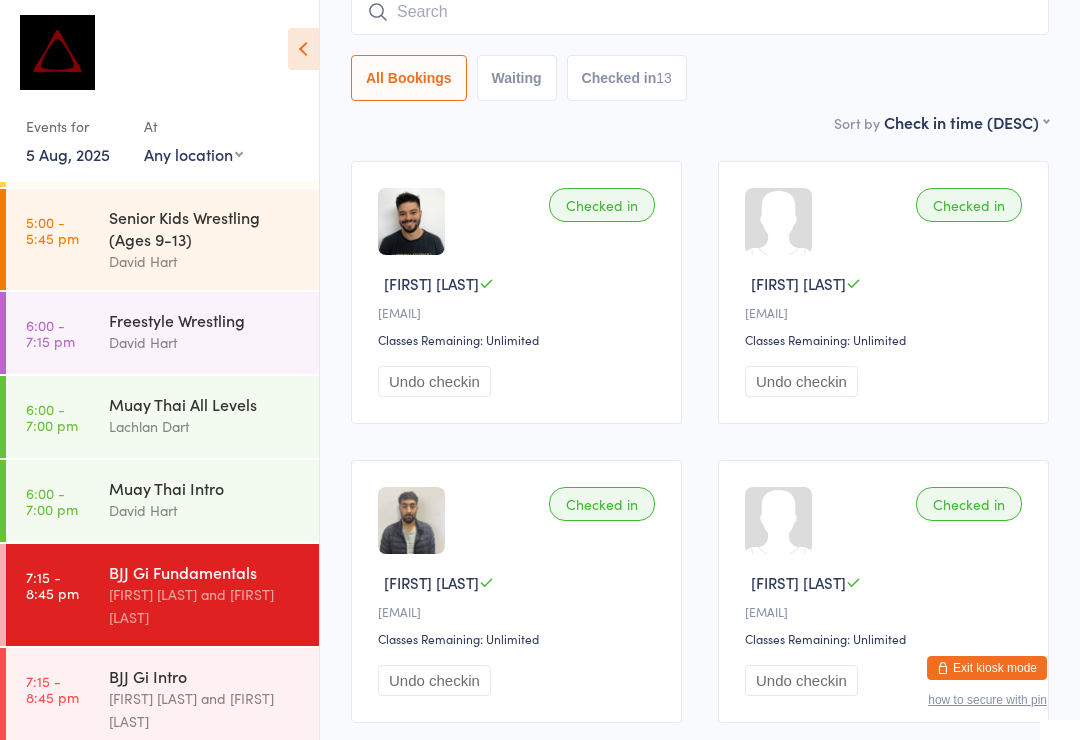 scroll, scrollTop: 216, scrollLeft: 0, axis: vertical 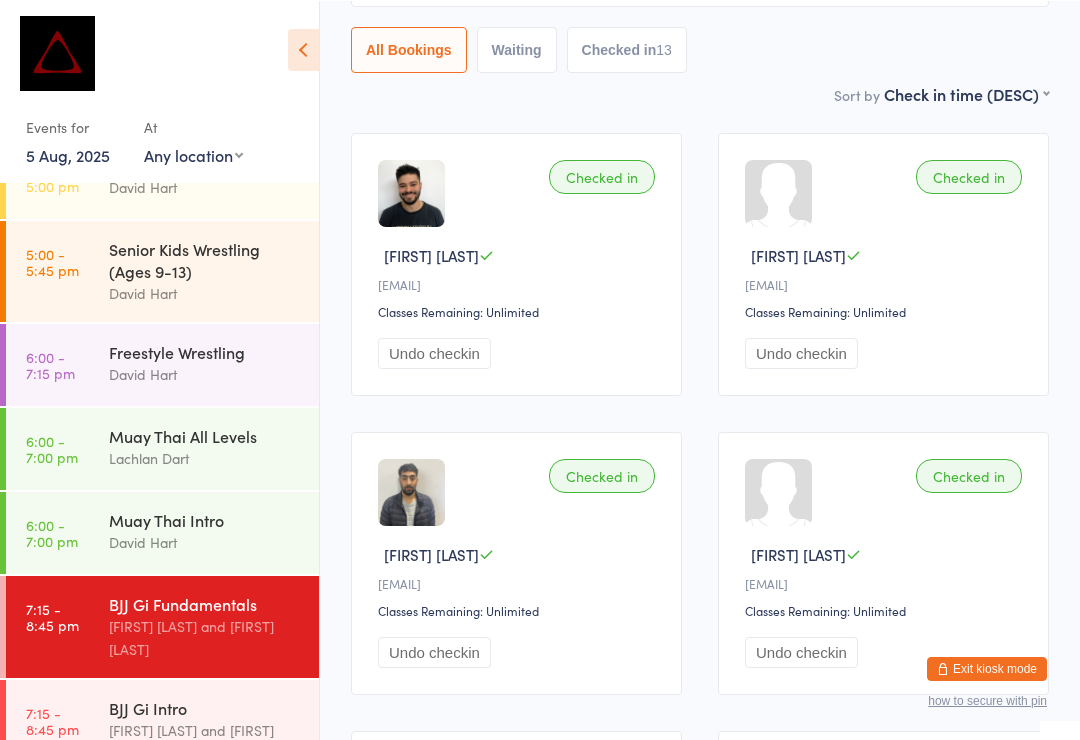 click on "David Hart" at bounding box center [205, 833] 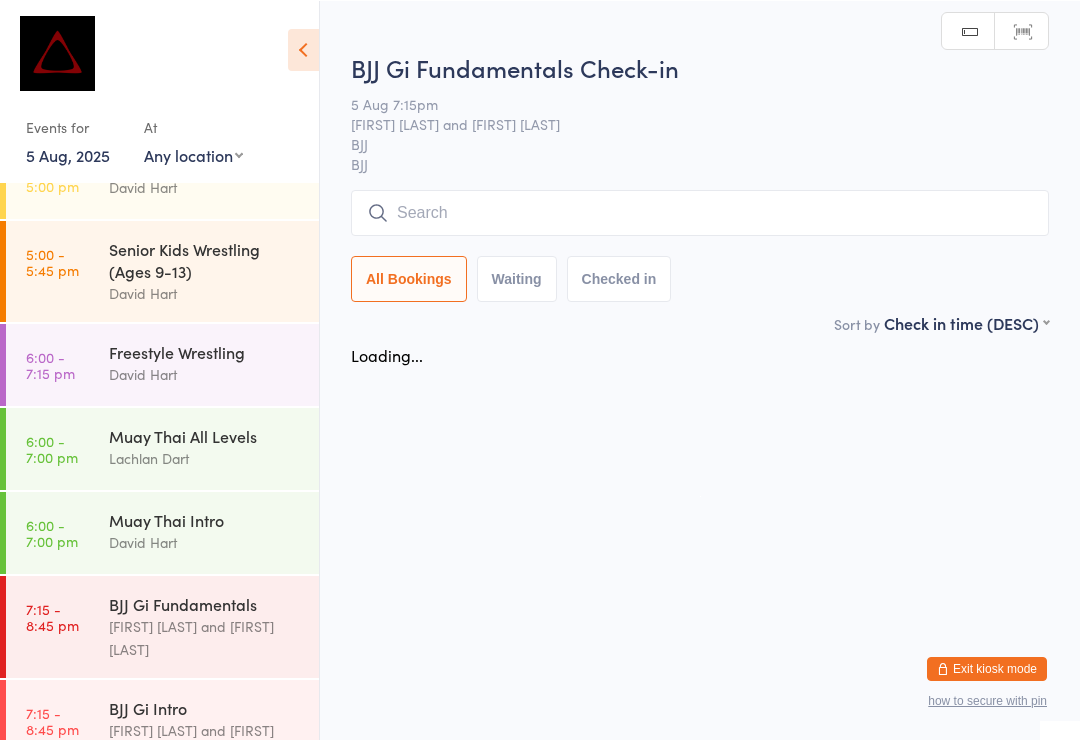 scroll, scrollTop: 0, scrollLeft: 0, axis: both 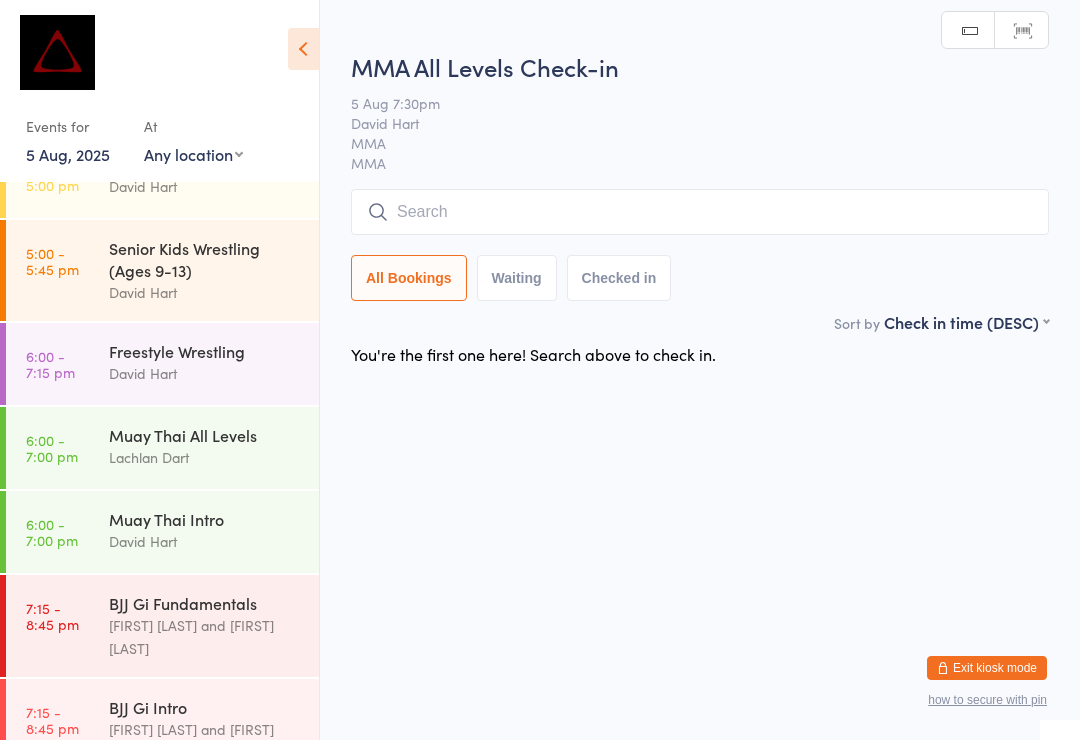 click at bounding box center (700, 212) 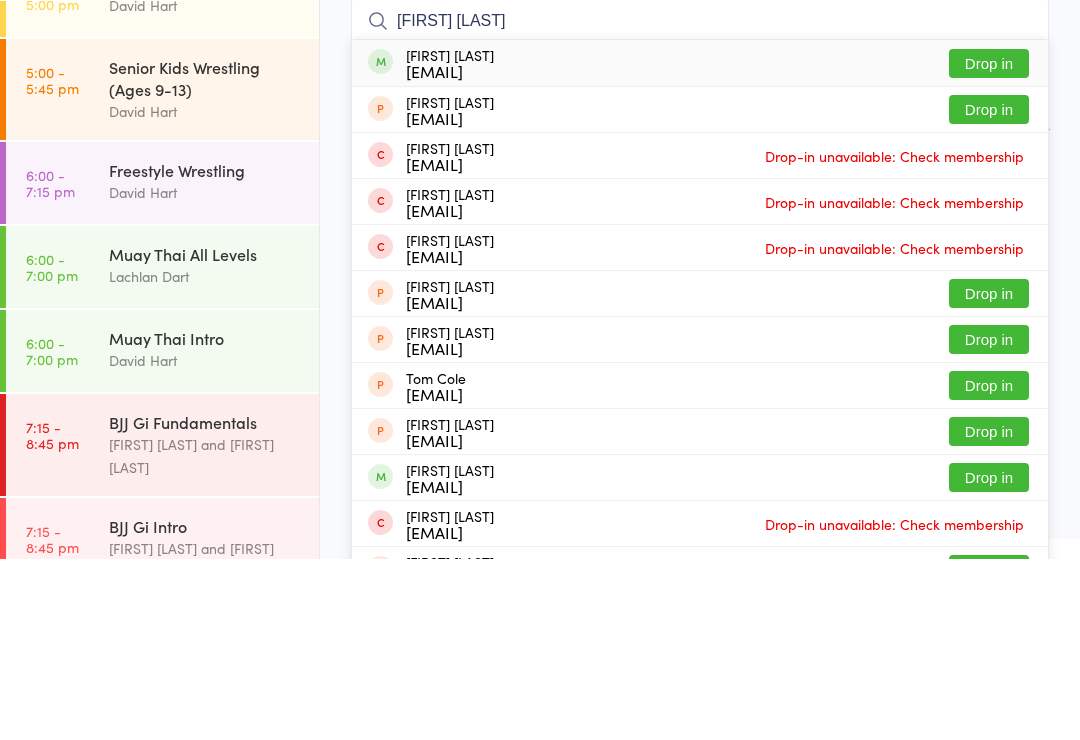type on "[FIRST] [LAST]" 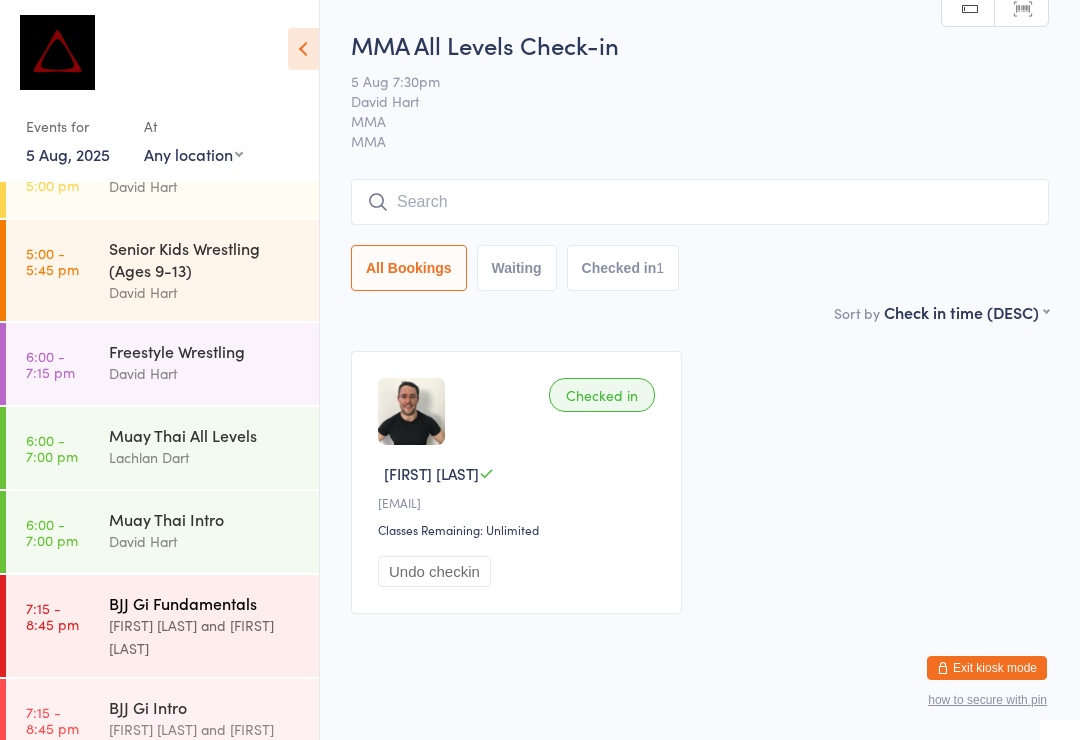 click on "[FIRST] [LAST] and [FIRST] [LAST]" at bounding box center [205, 637] 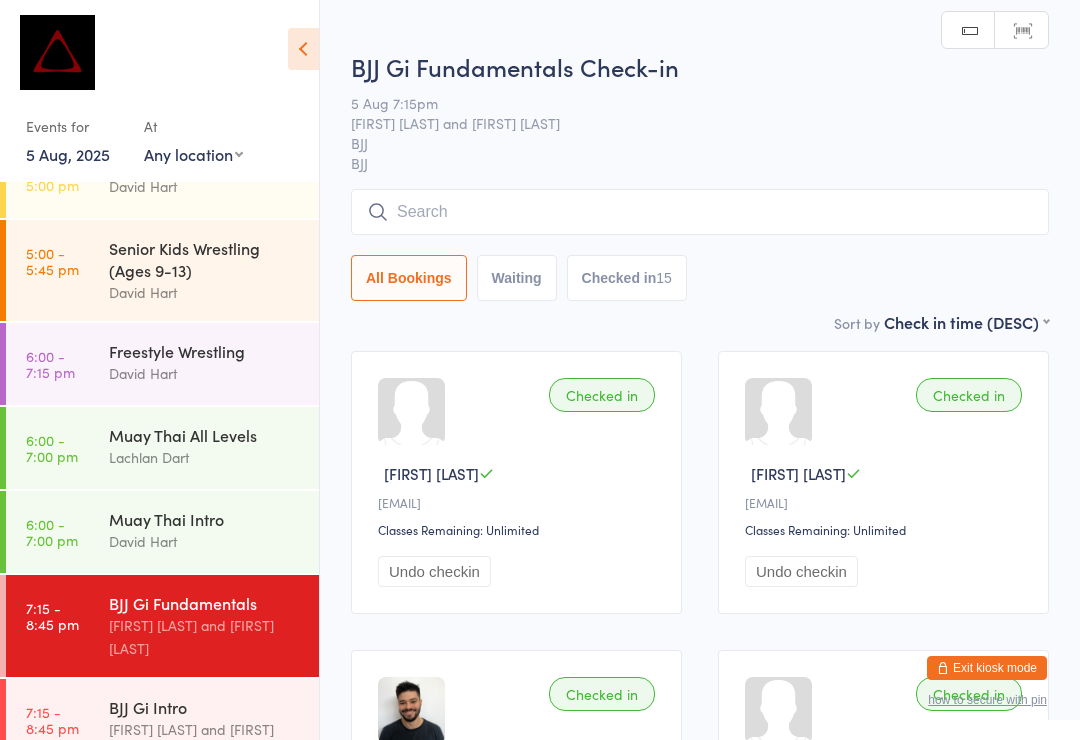 click at bounding box center (700, 212) 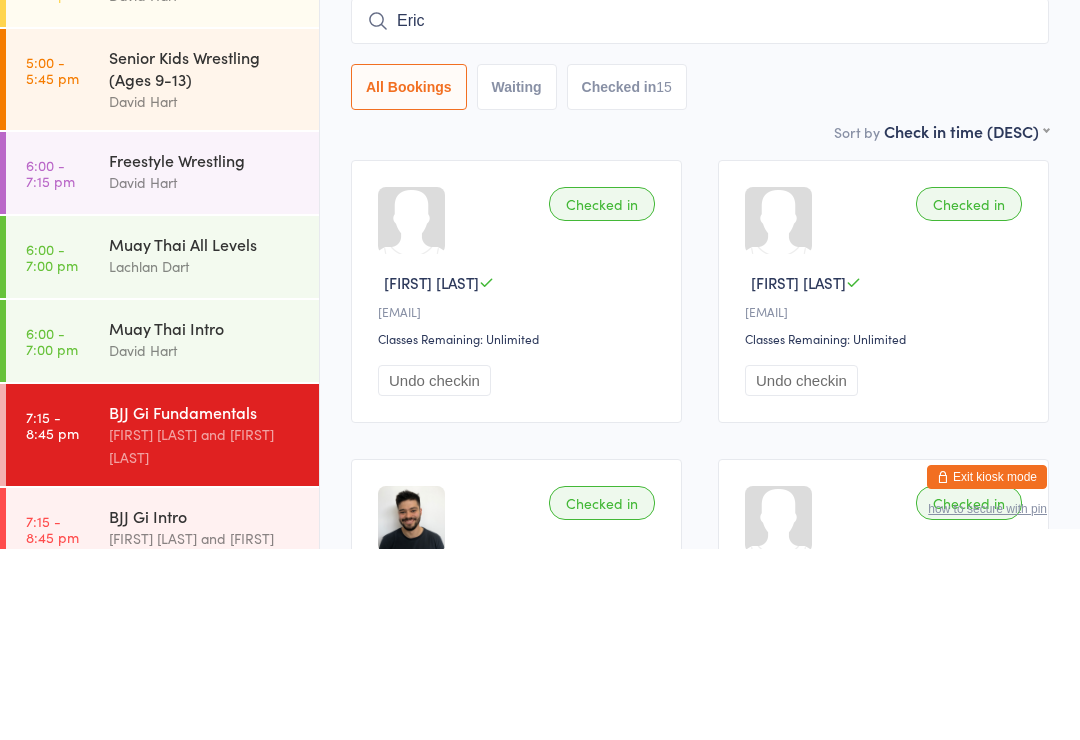 type on "Eric" 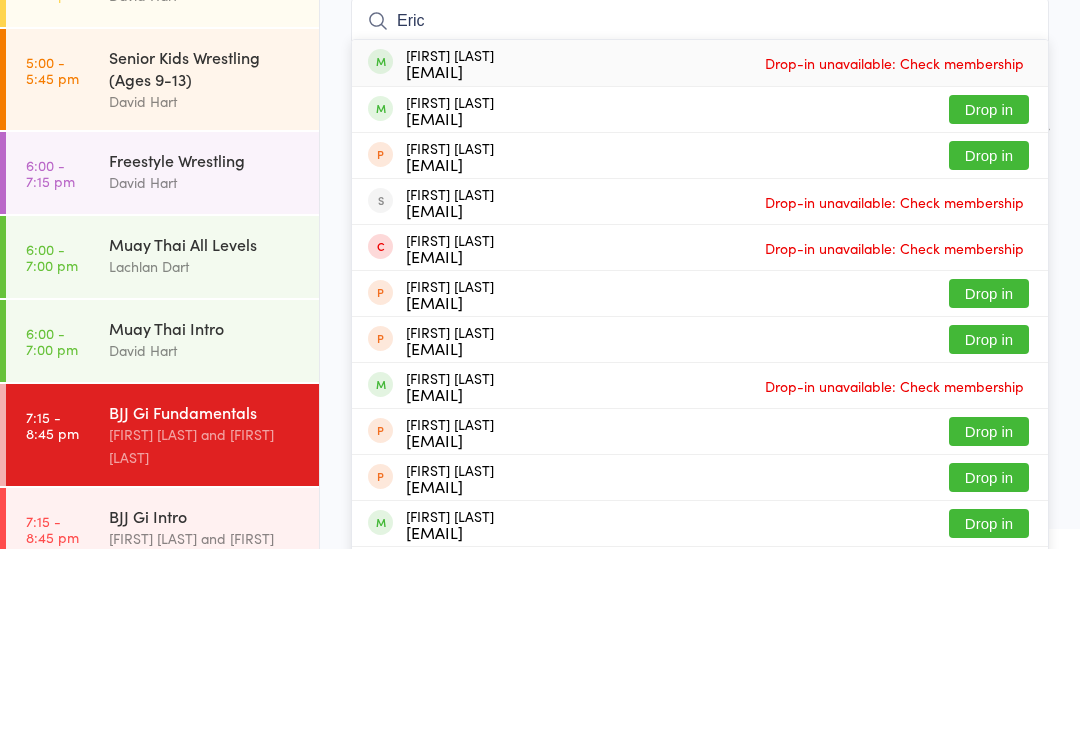 click on "Drop in" at bounding box center [989, 300] 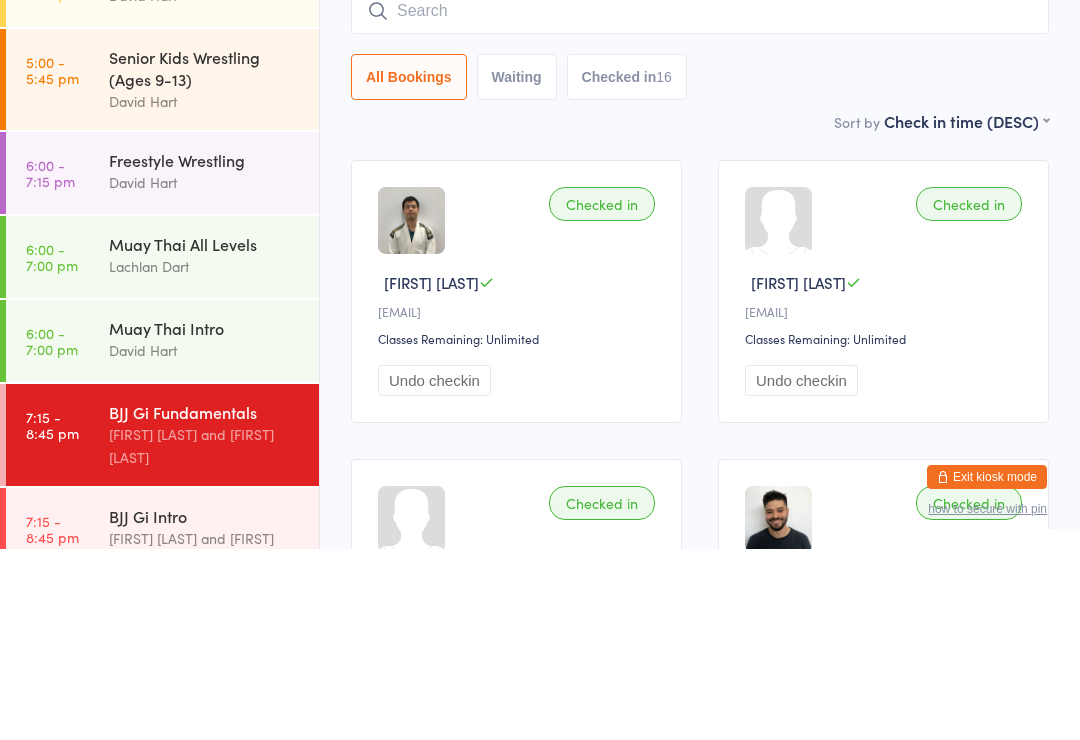 click on "[FIRST] [LAST] and [FIRST] [LAST]" at bounding box center [700, 164] 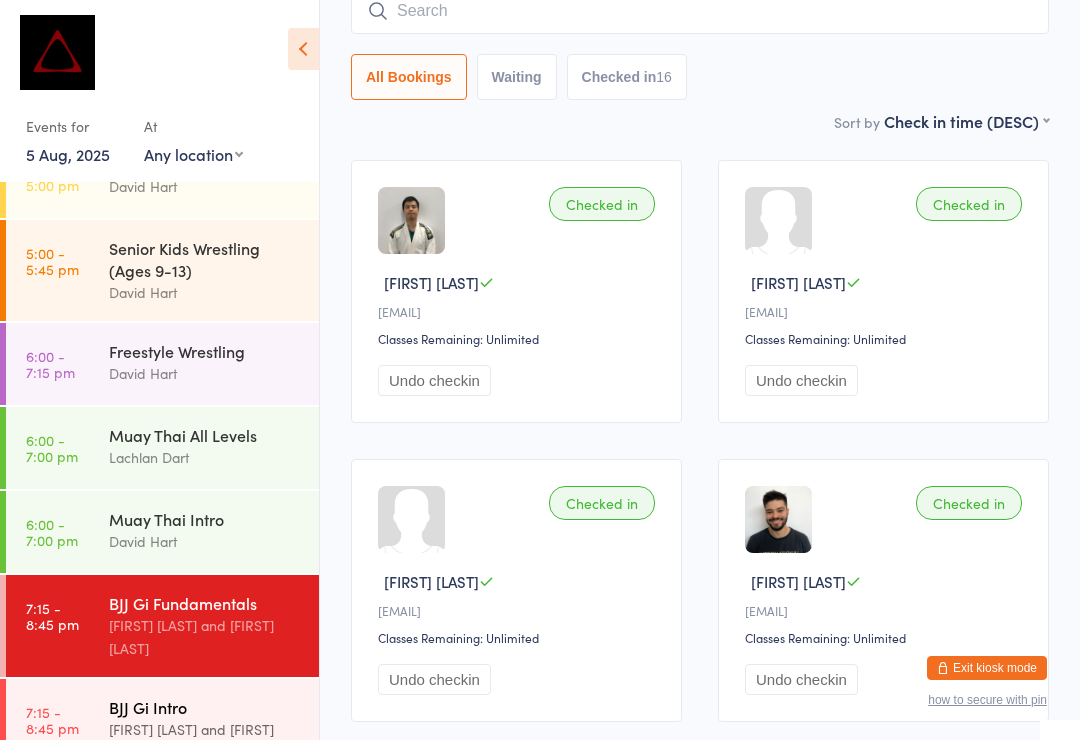 click on "BJJ Gi Intro" at bounding box center [205, 707] 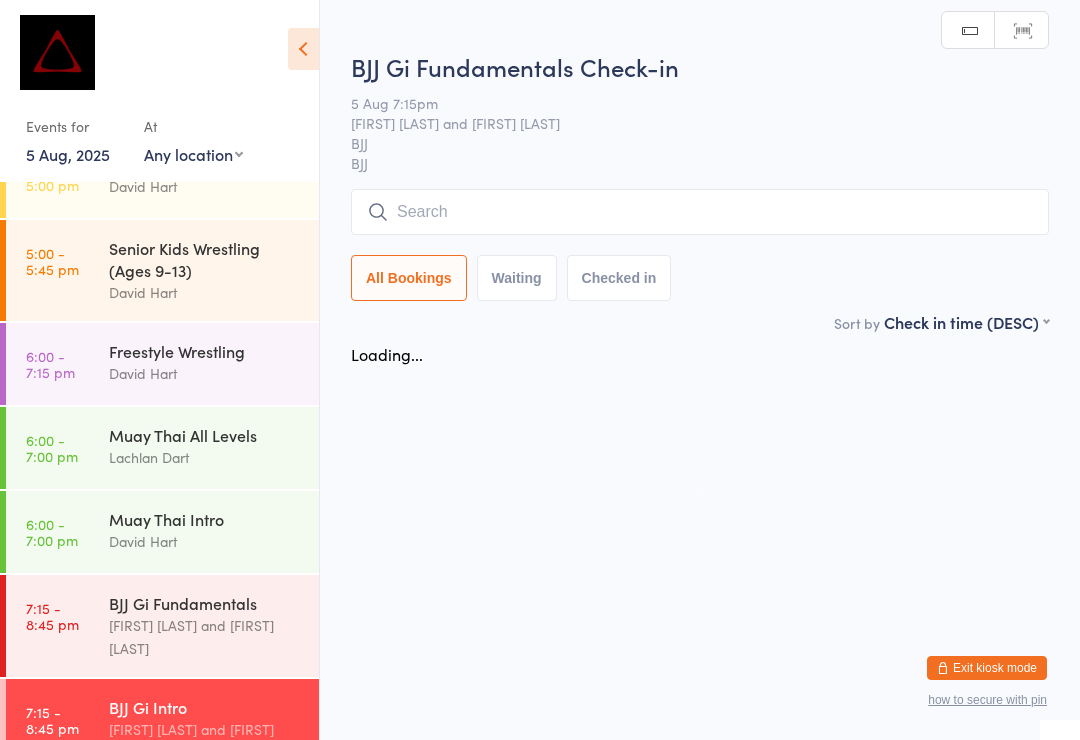 scroll, scrollTop: 0, scrollLeft: 0, axis: both 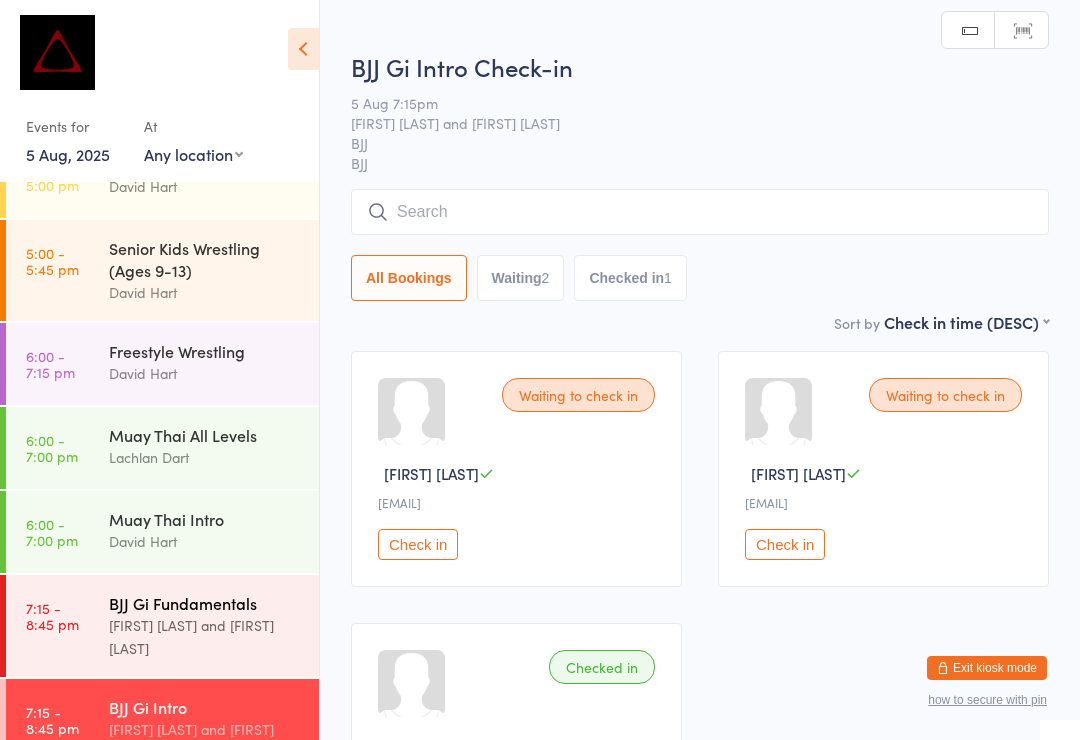 click on "BJJ Gi Fundamentals" at bounding box center (205, 603) 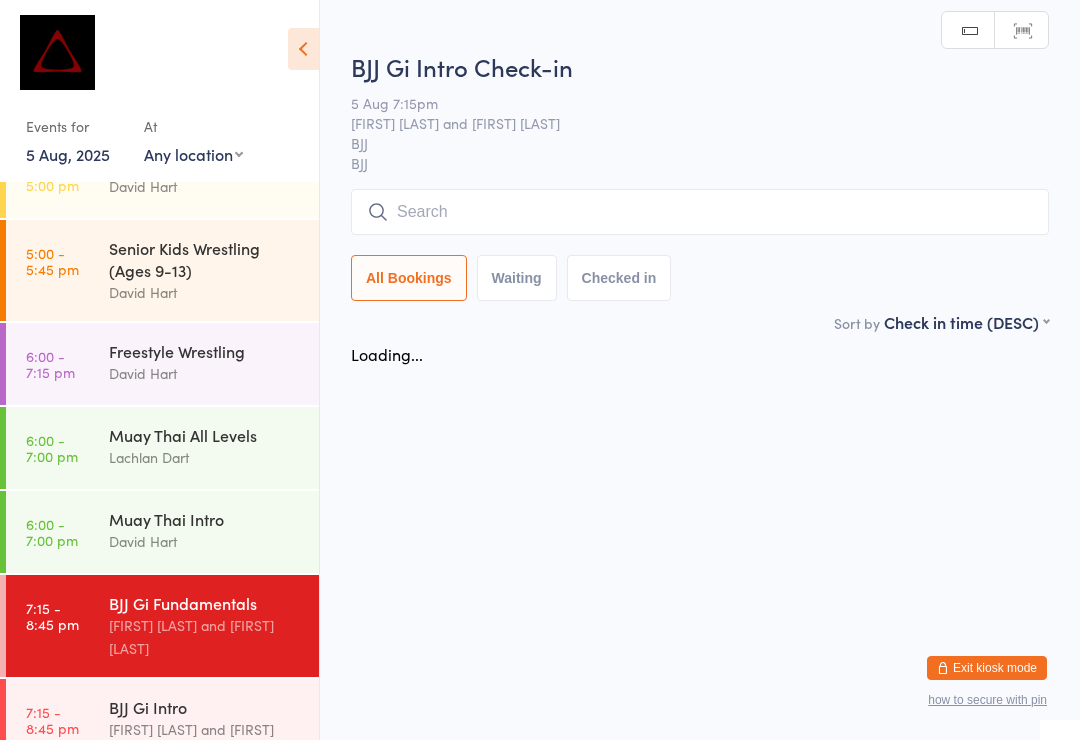 click at bounding box center (700, 212) 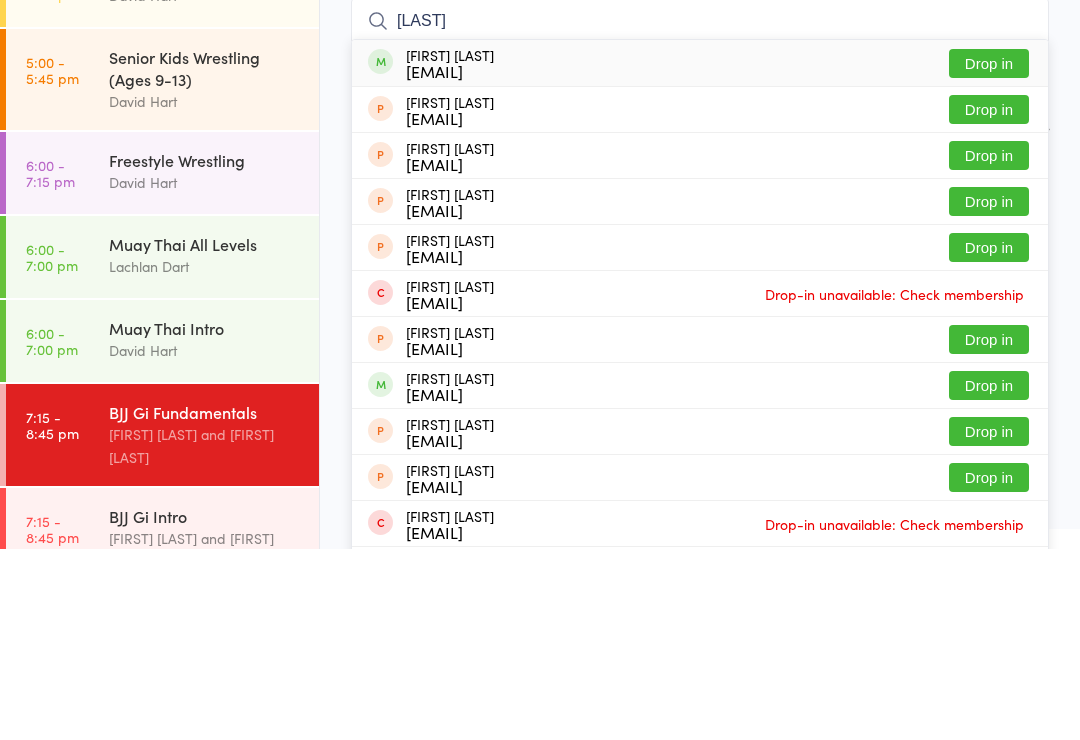 type on "[LAST]" 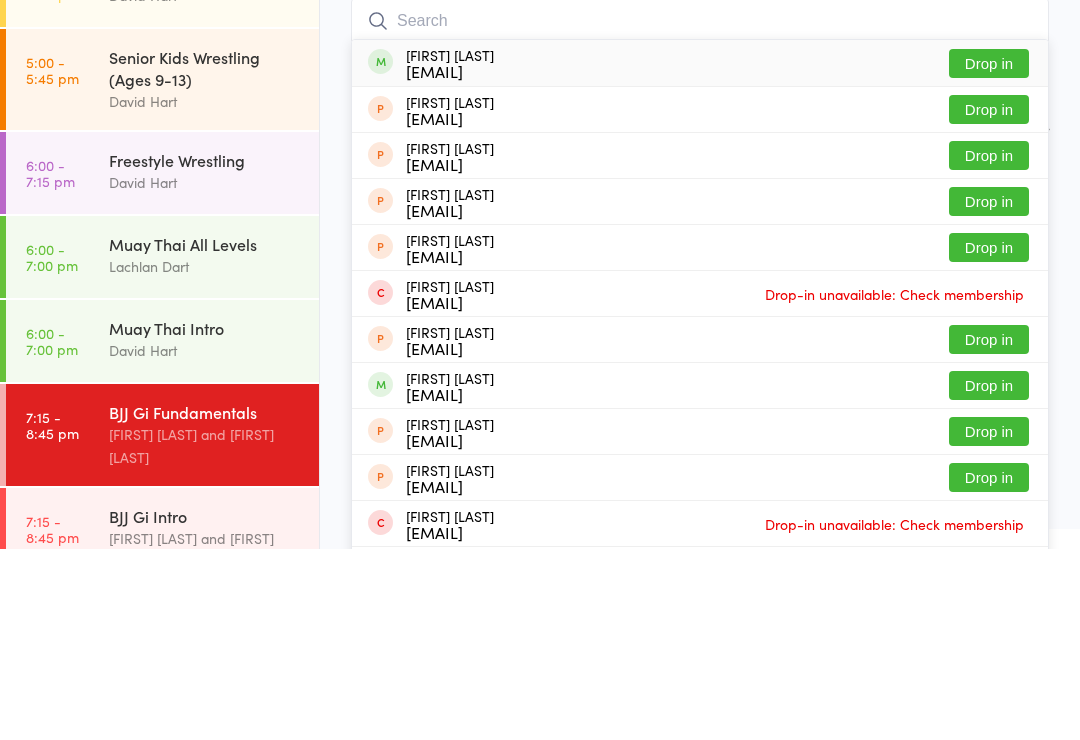 scroll, scrollTop: 191, scrollLeft: 0, axis: vertical 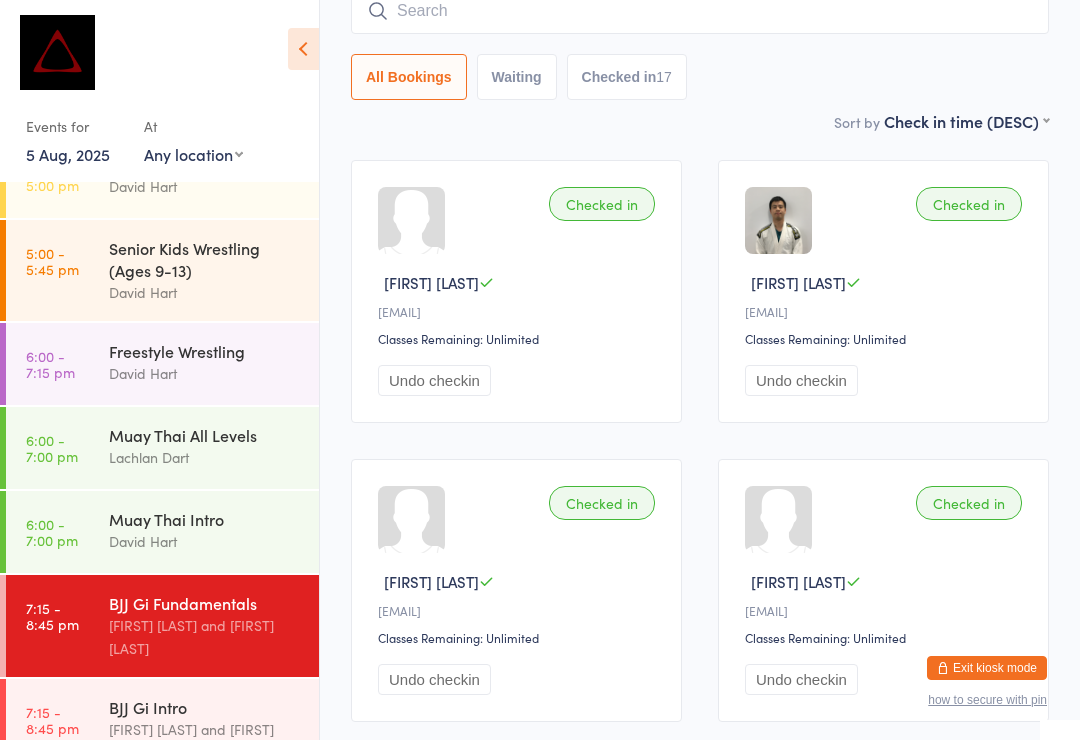 click at bounding box center (700, 11) 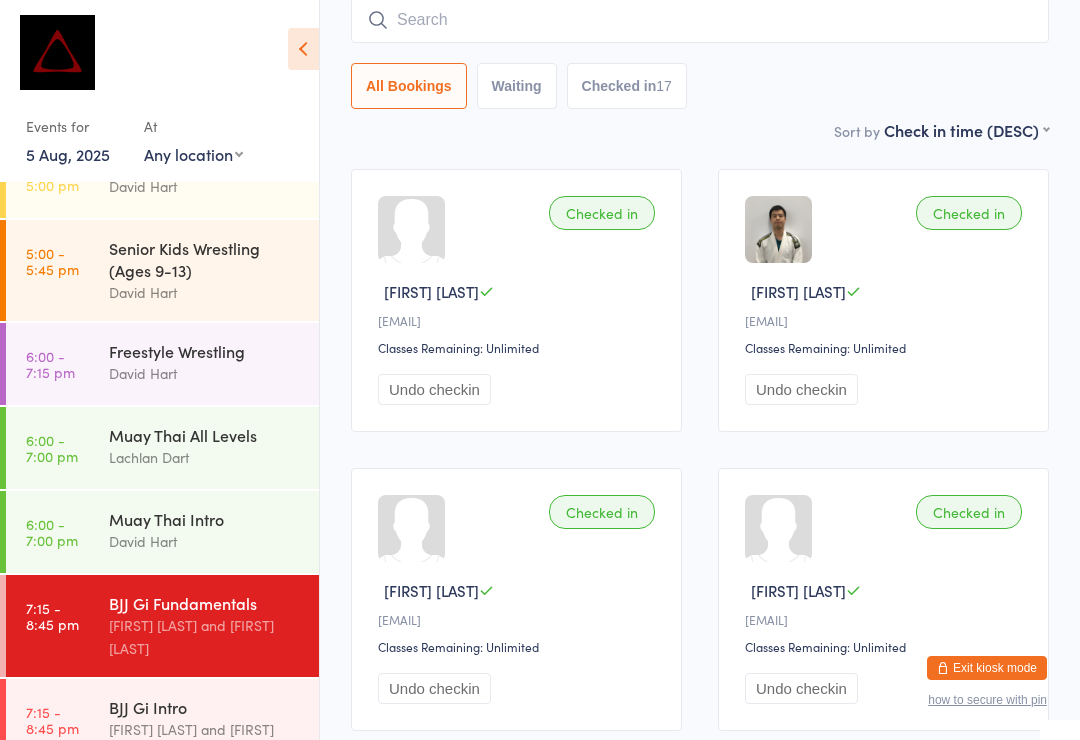 scroll, scrollTop: 181, scrollLeft: 0, axis: vertical 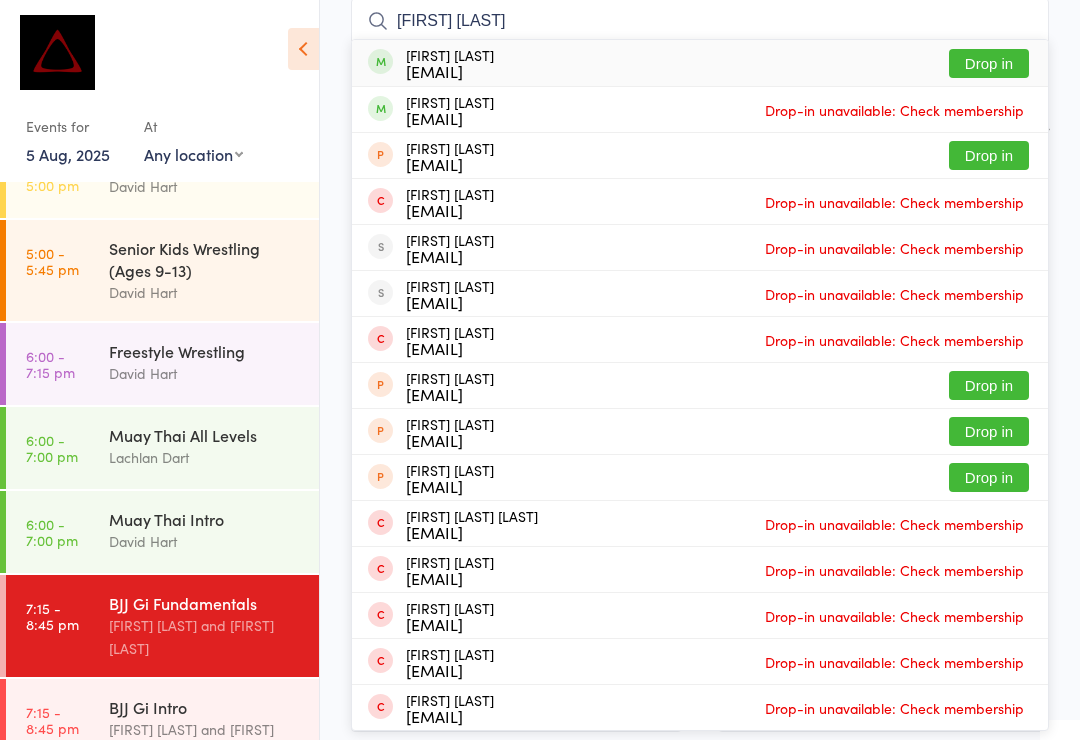 type on "[FIRST] [LAST]" 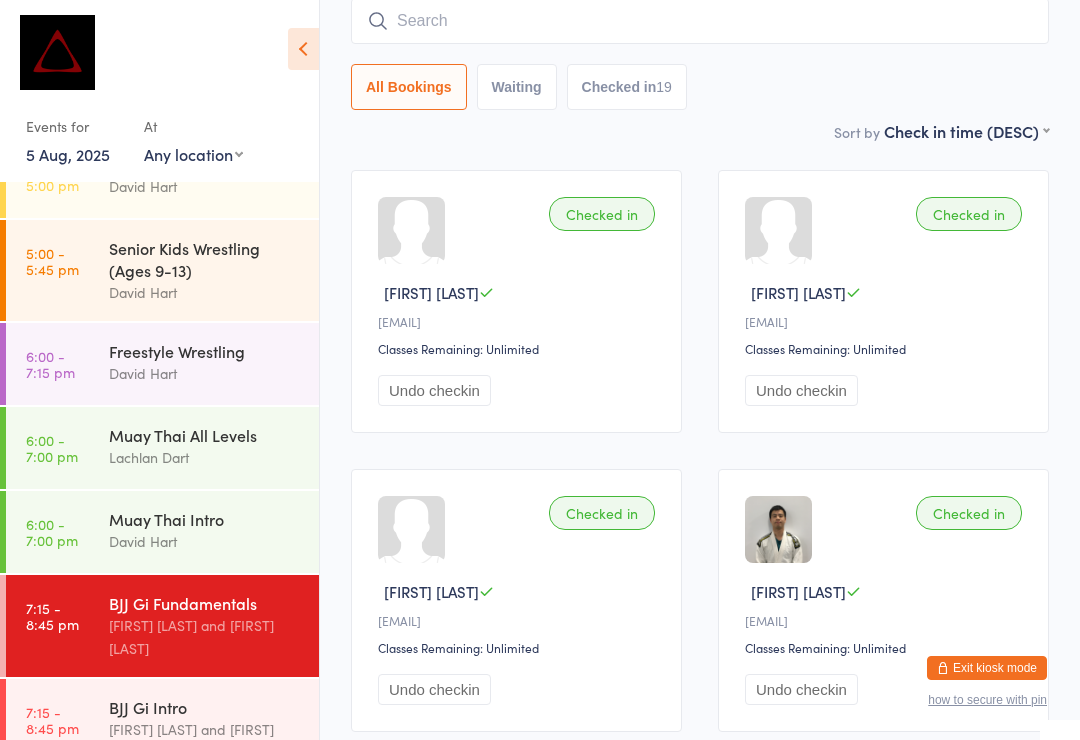 click at bounding box center [700, 21] 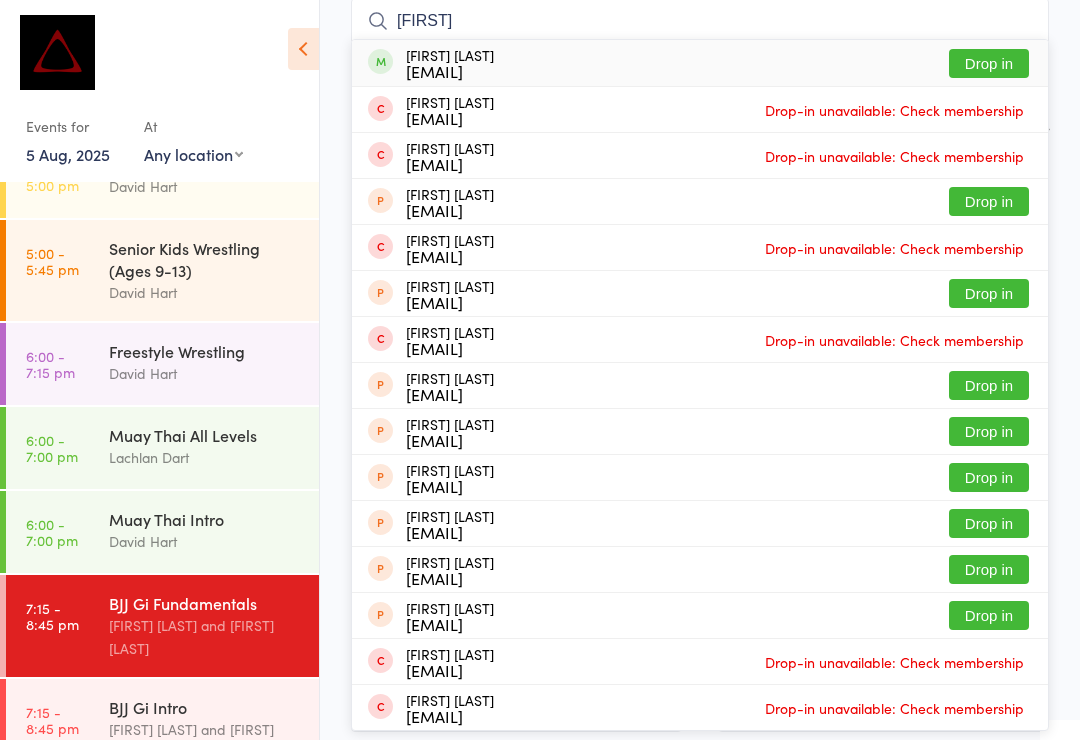 type on "[FIRST]" 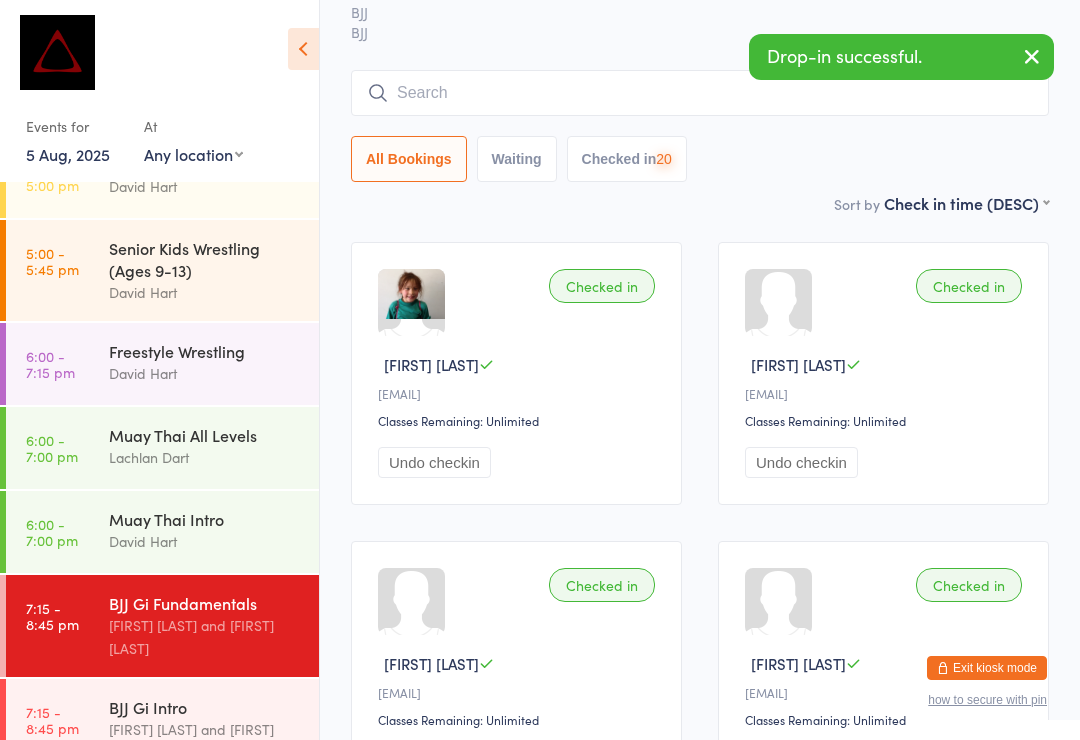scroll, scrollTop: 0, scrollLeft: 0, axis: both 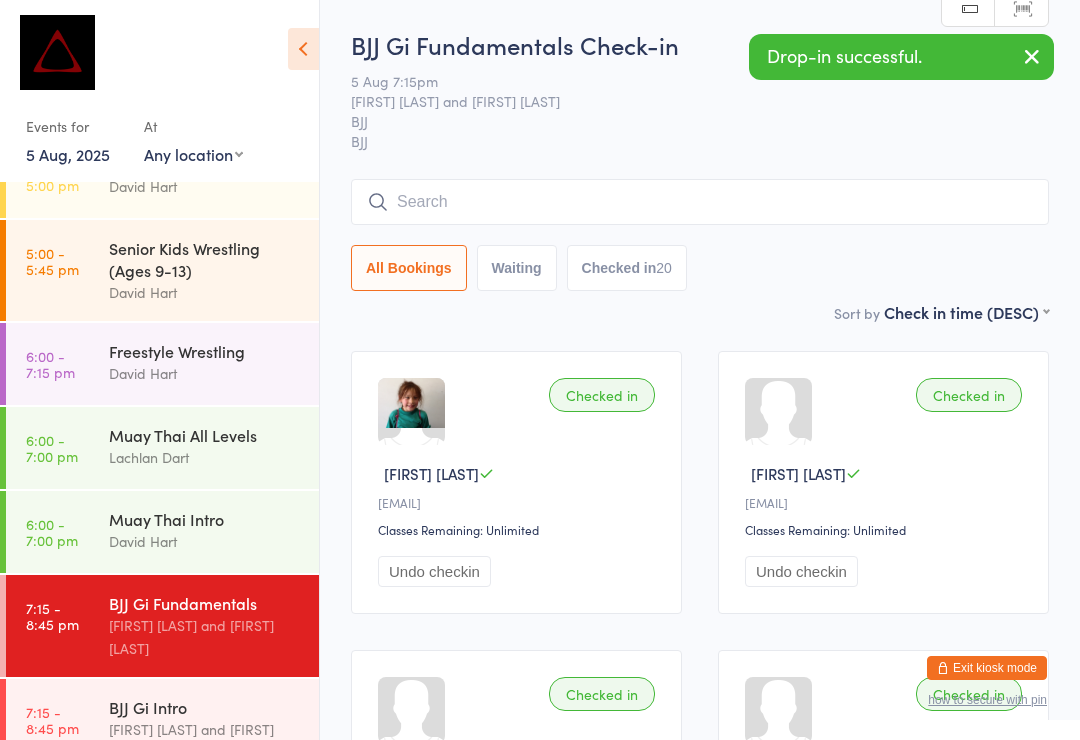 click at bounding box center (150, 58) 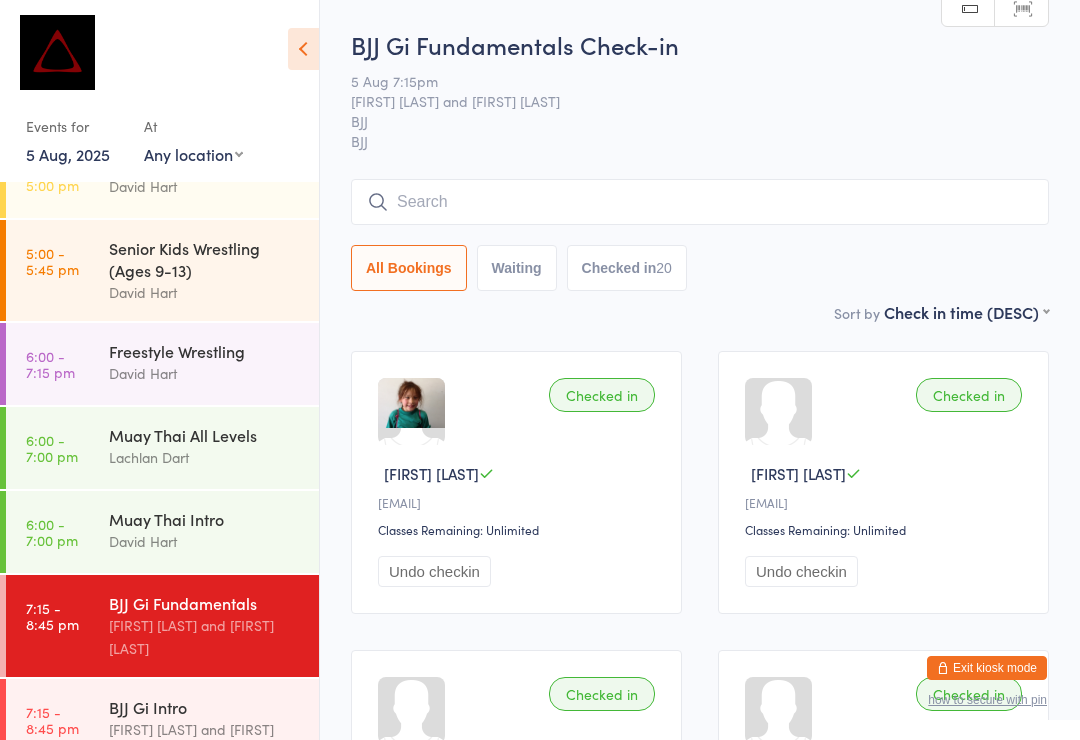 click at bounding box center [700, 202] 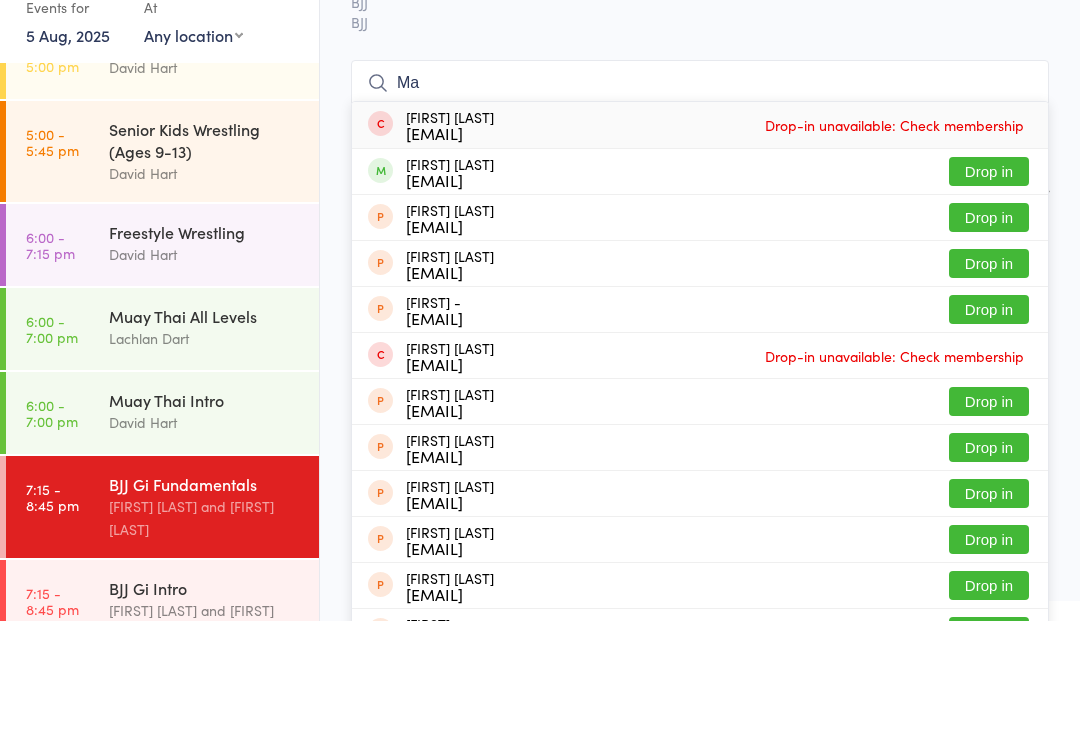 type on "M" 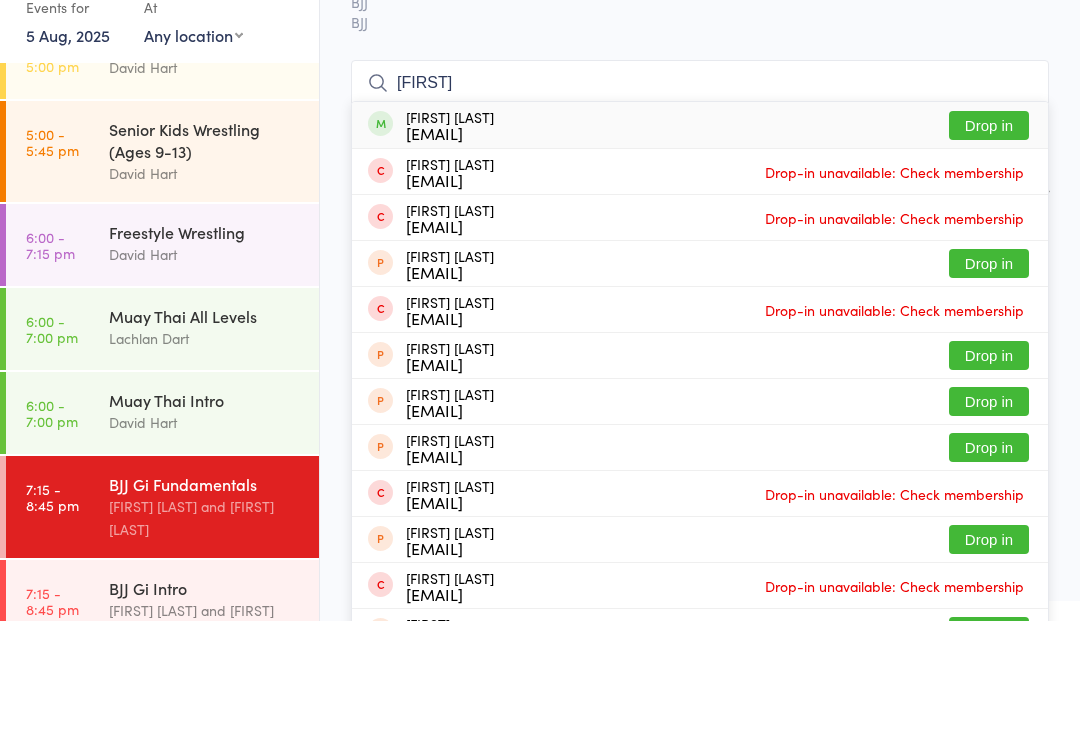 type on "[FIRST]" 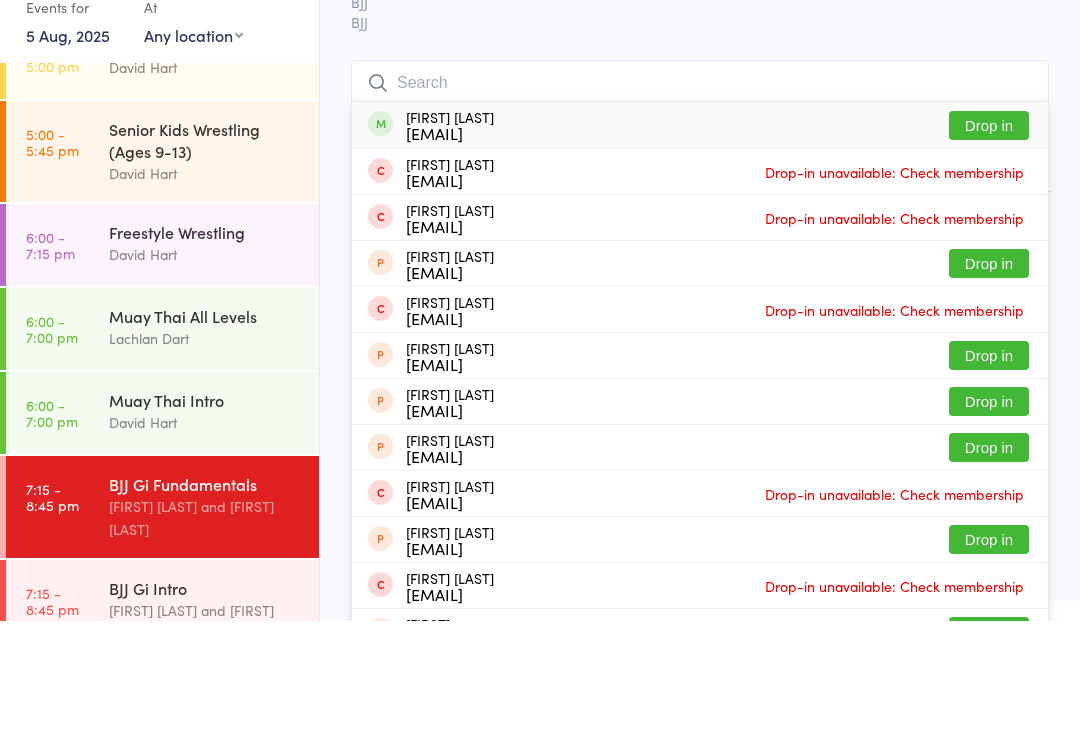scroll, scrollTop: 119, scrollLeft: 0, axis: vertical 